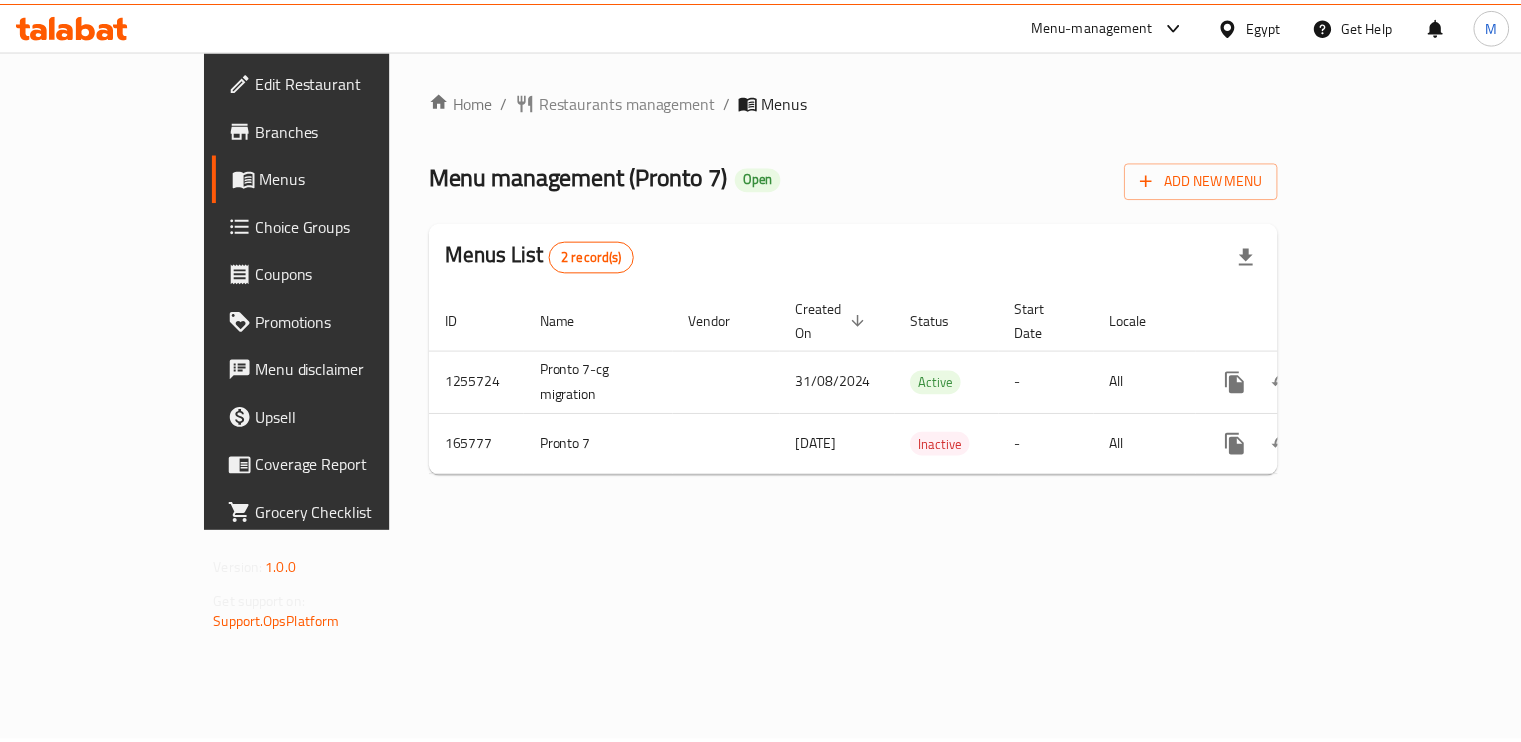 scroll, scrollTop: 0, scrollLeft: 0, axis: both 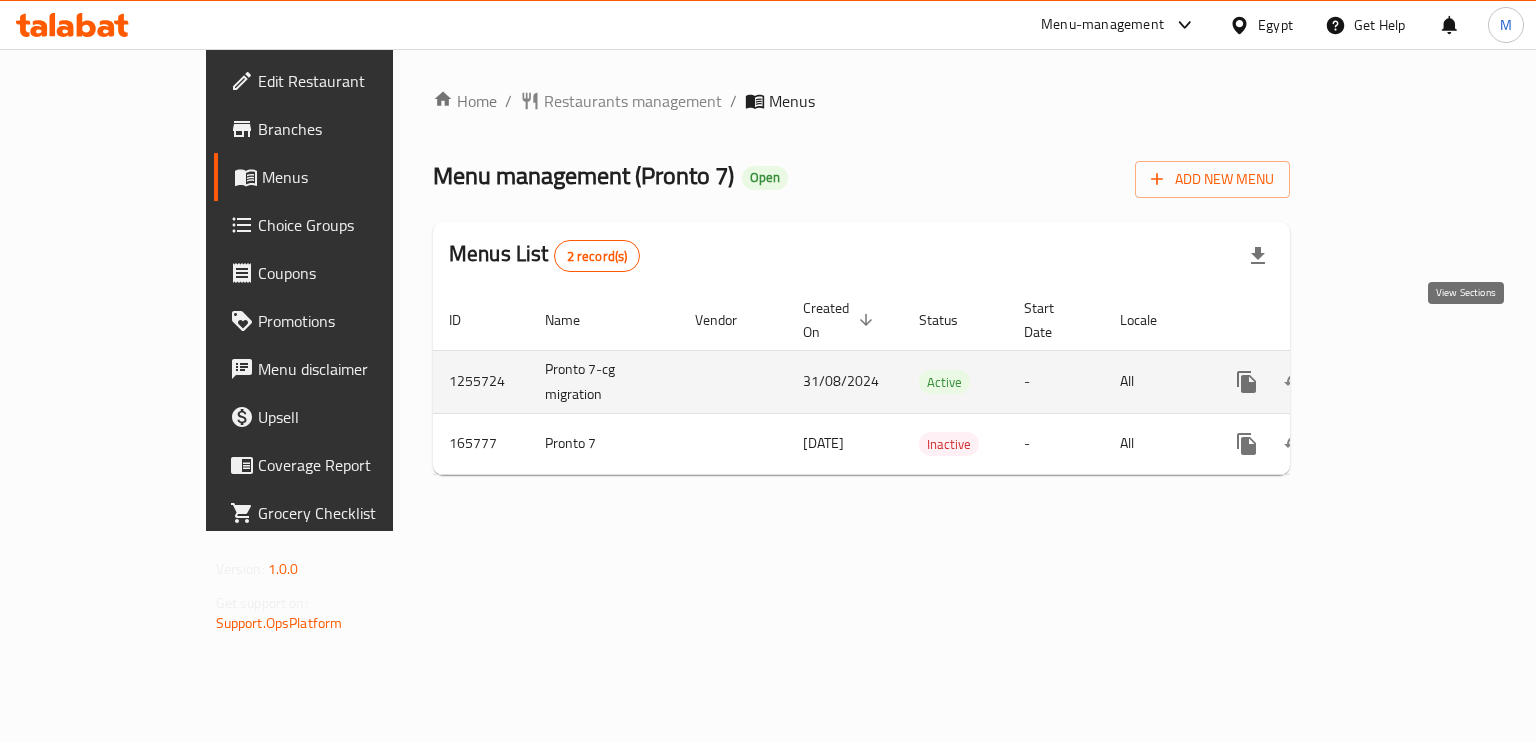 click 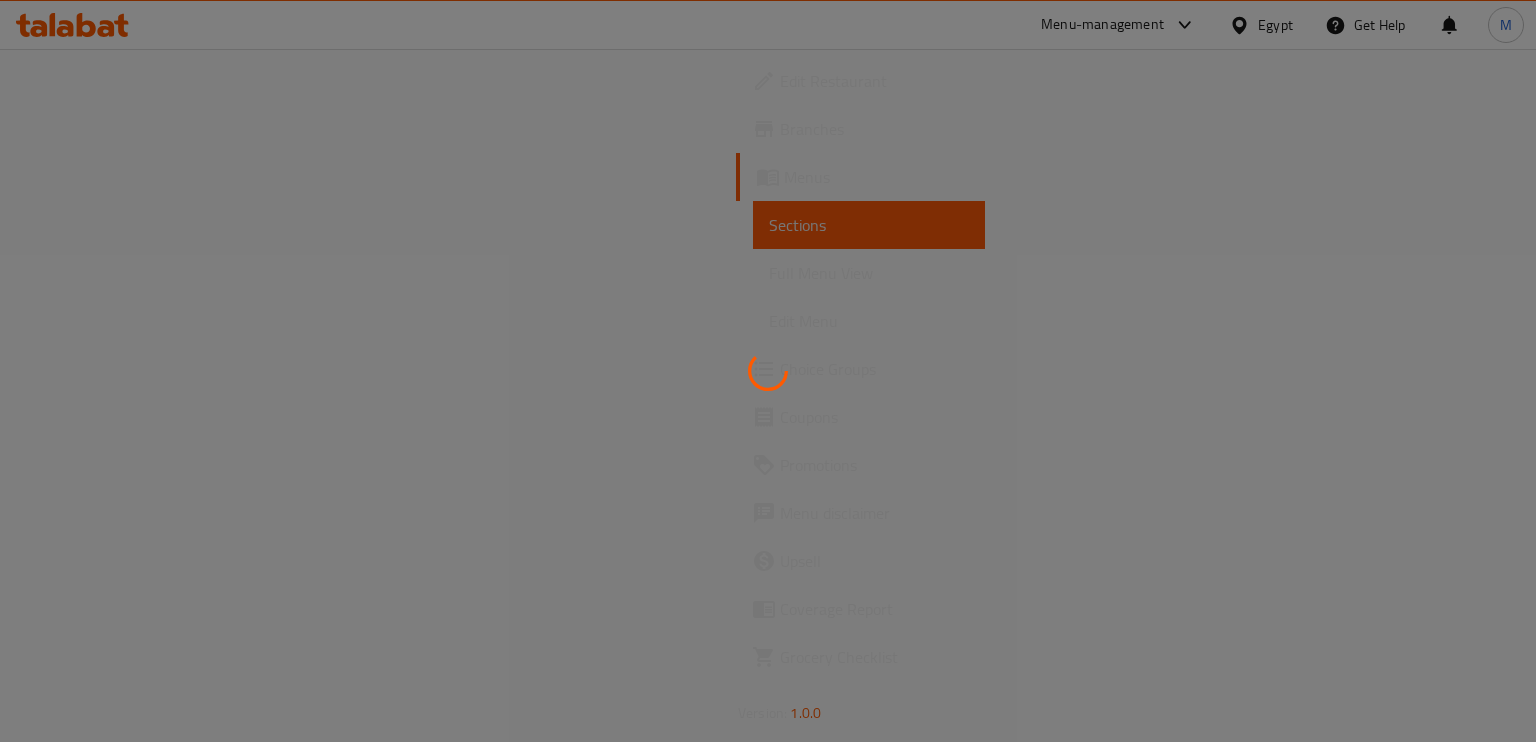 click at bounding box center (768, 371) 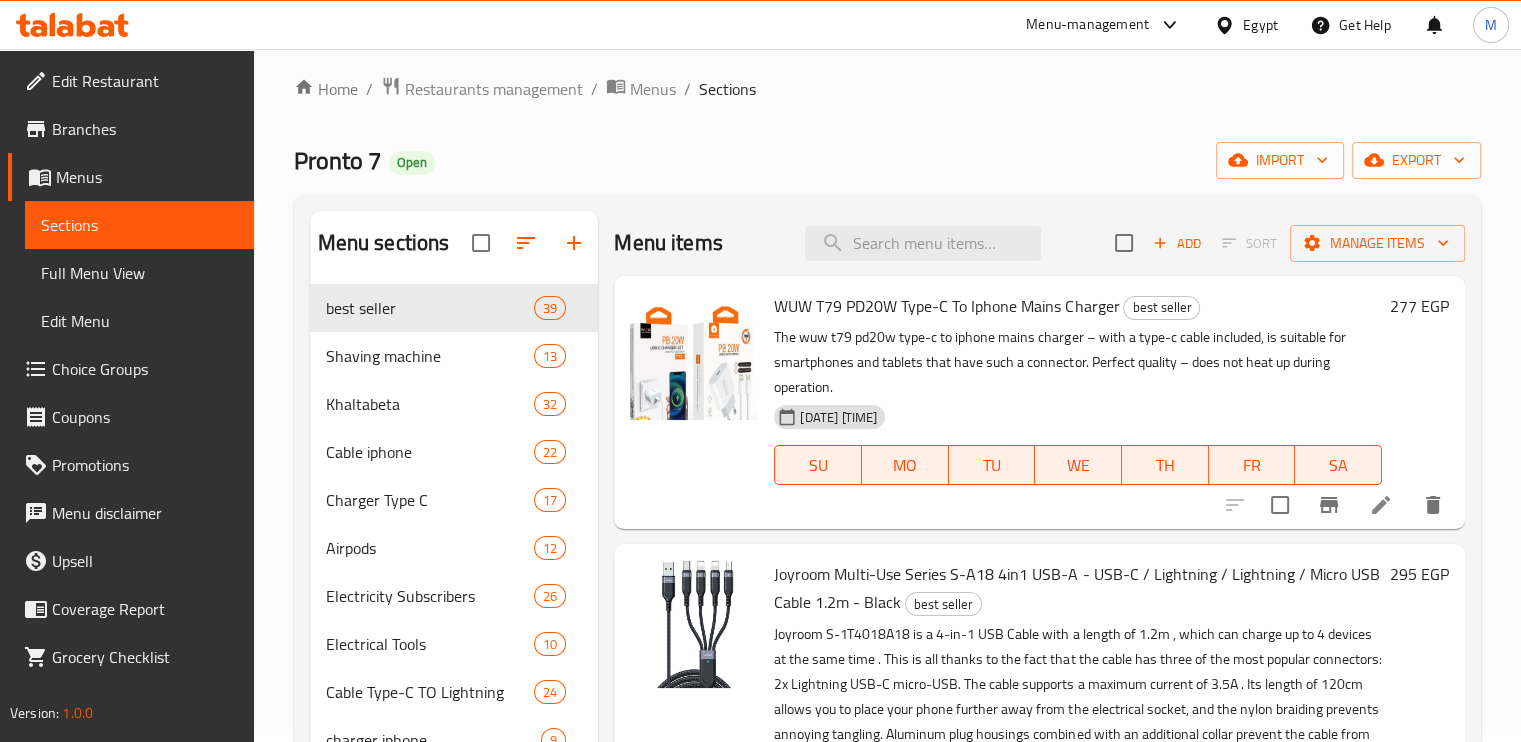 scroll, scrollTop: 0, scrollLeft: 0, axis: both 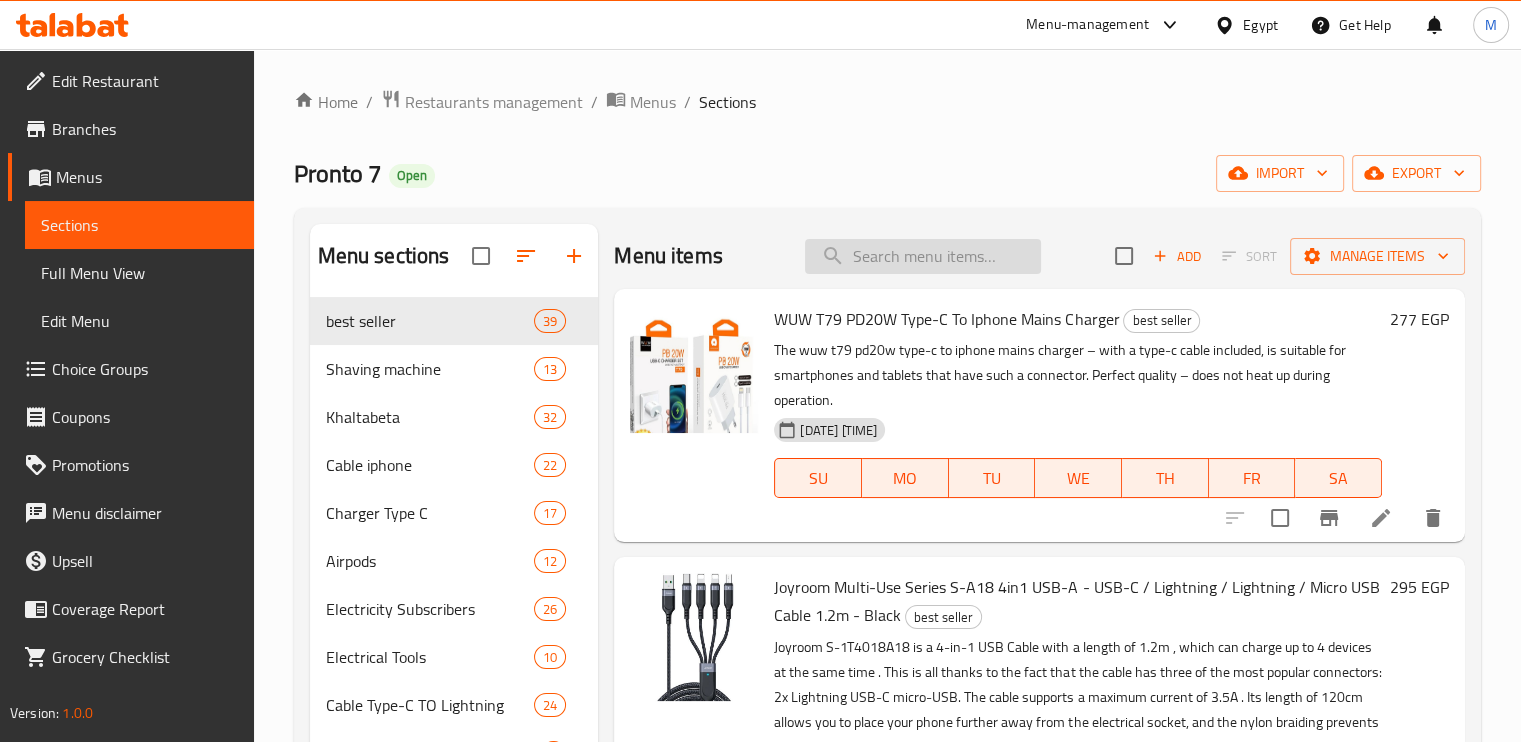 click at bounding box center (923, 256) 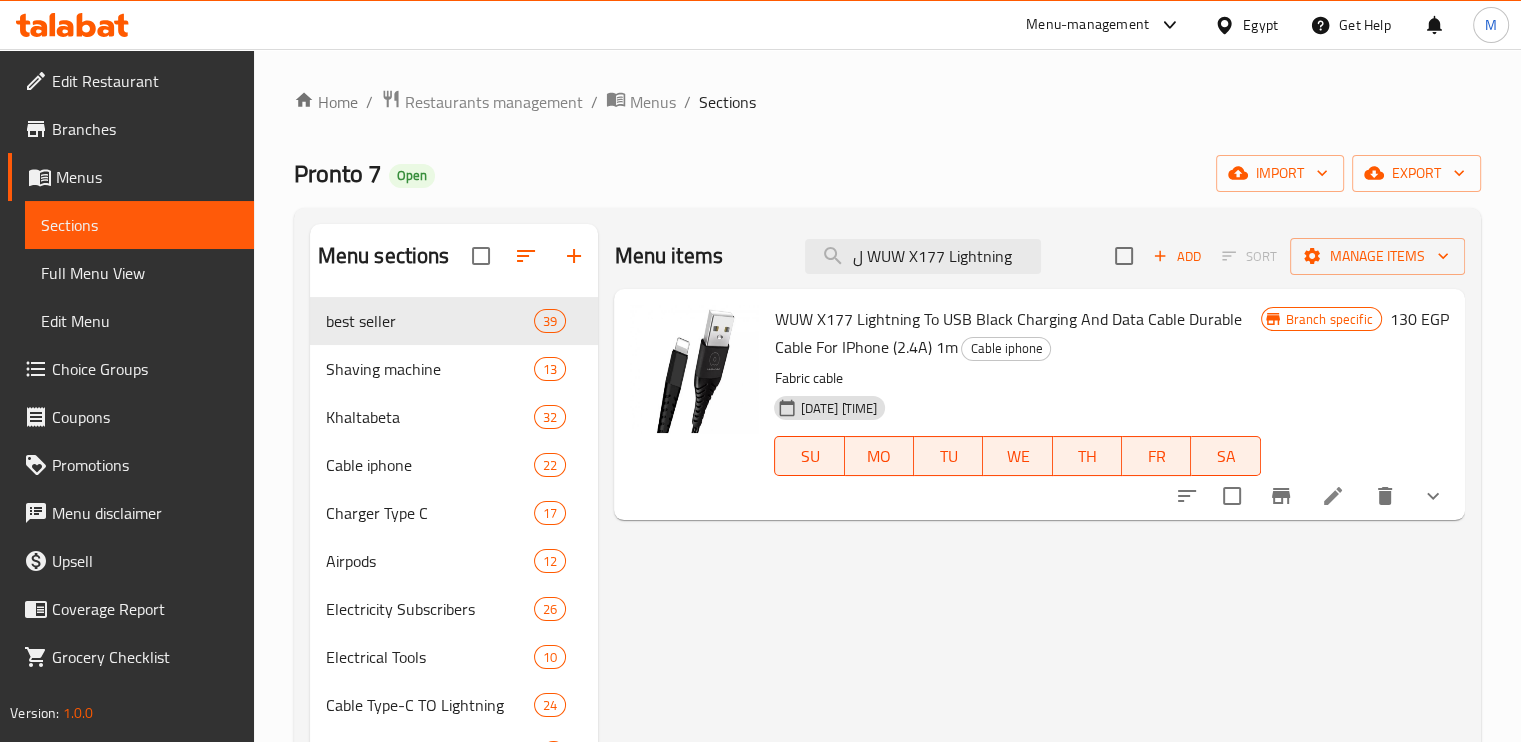 click on "WUW X177 Lightning To USB Black Charging And Data Cable Durable Cable For IPhone (2.4A) 1m" at bounding box center (1007, 333) 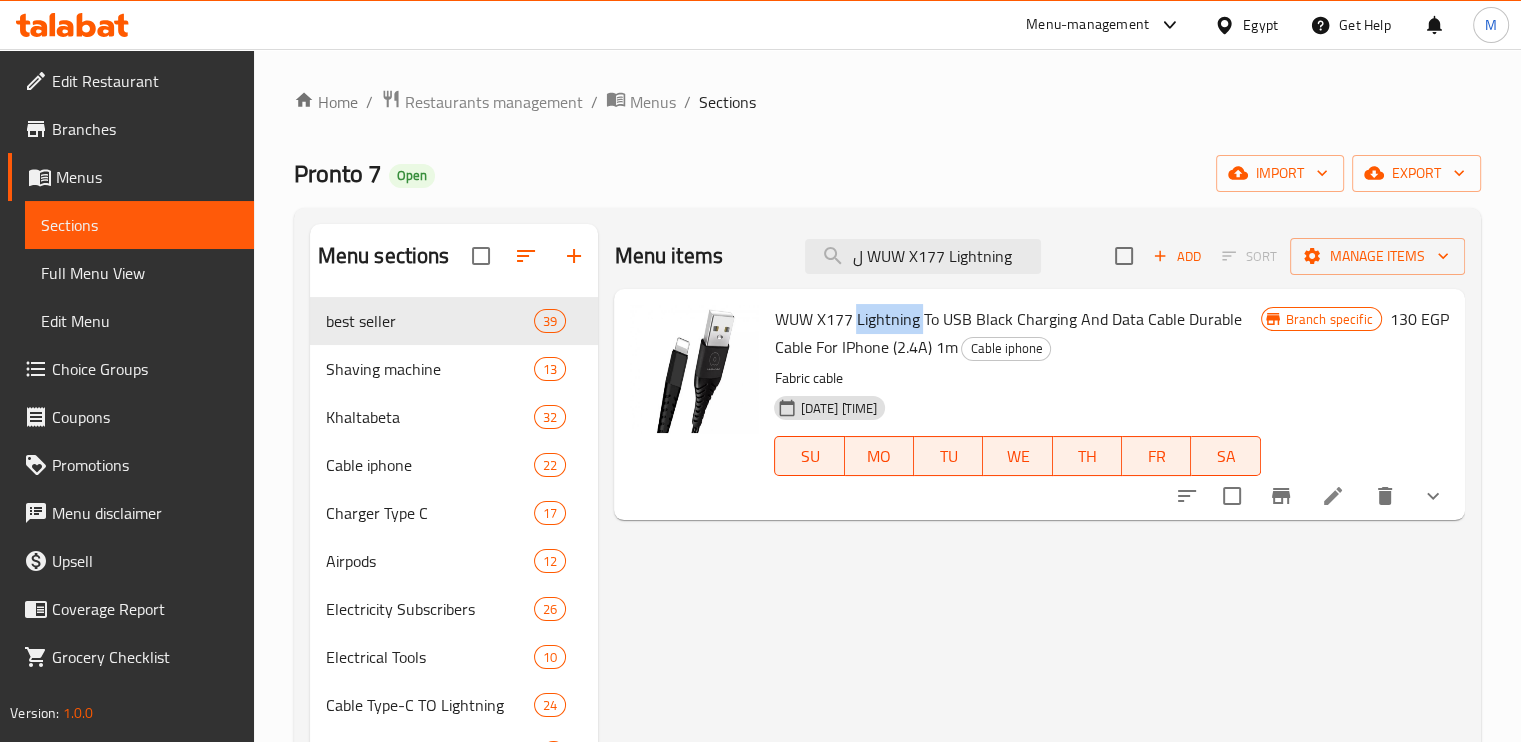 click on "WUW X177 Lightning To USB Black Charging And Data Cable Durable Cable For IPhone (2.4A) 1m" at bounding box center [1007, 333] 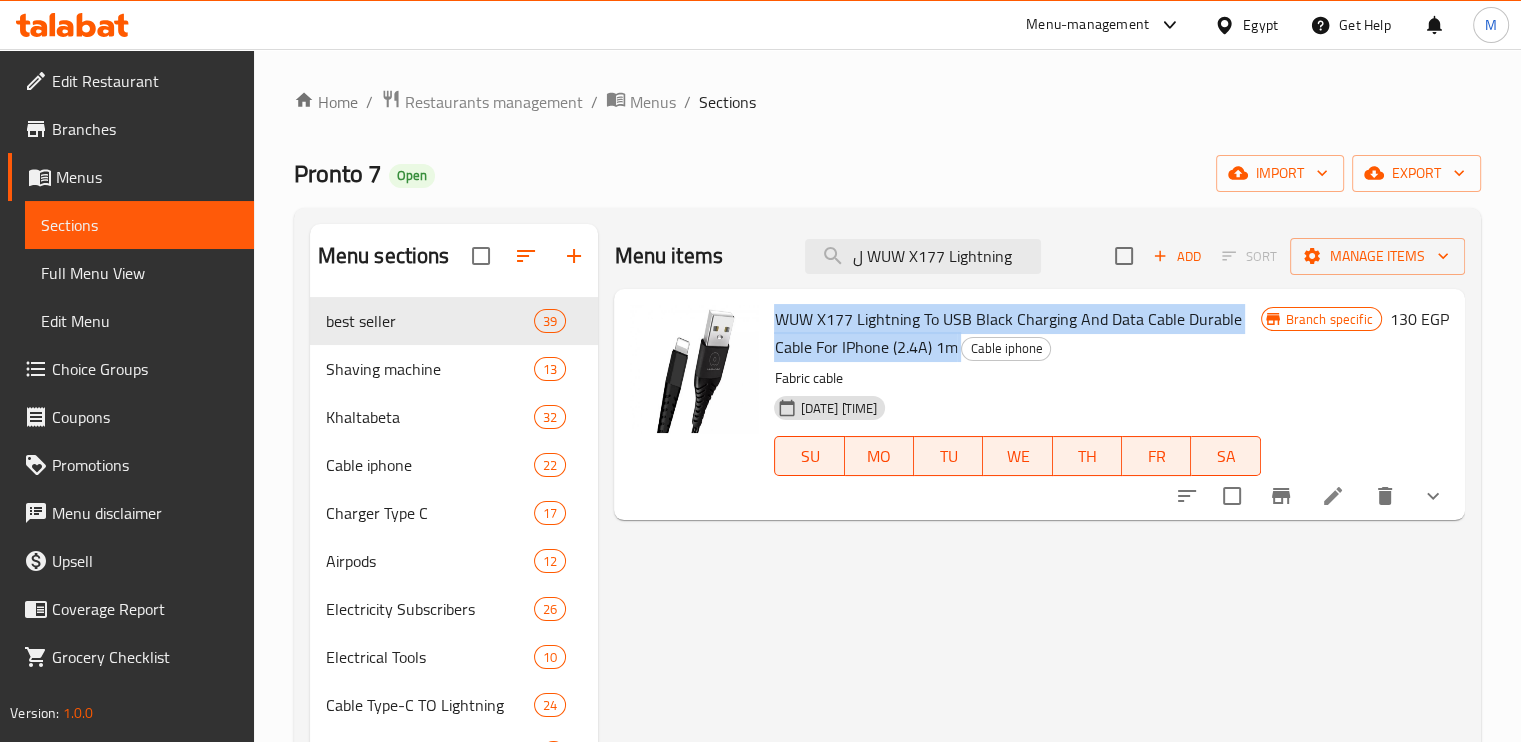 click on "WUW X177 Lightning To USB Black Charging And Data Cable Durable Cable For IPhone (2.4A) 1m" at bounding box center [1007, 333] 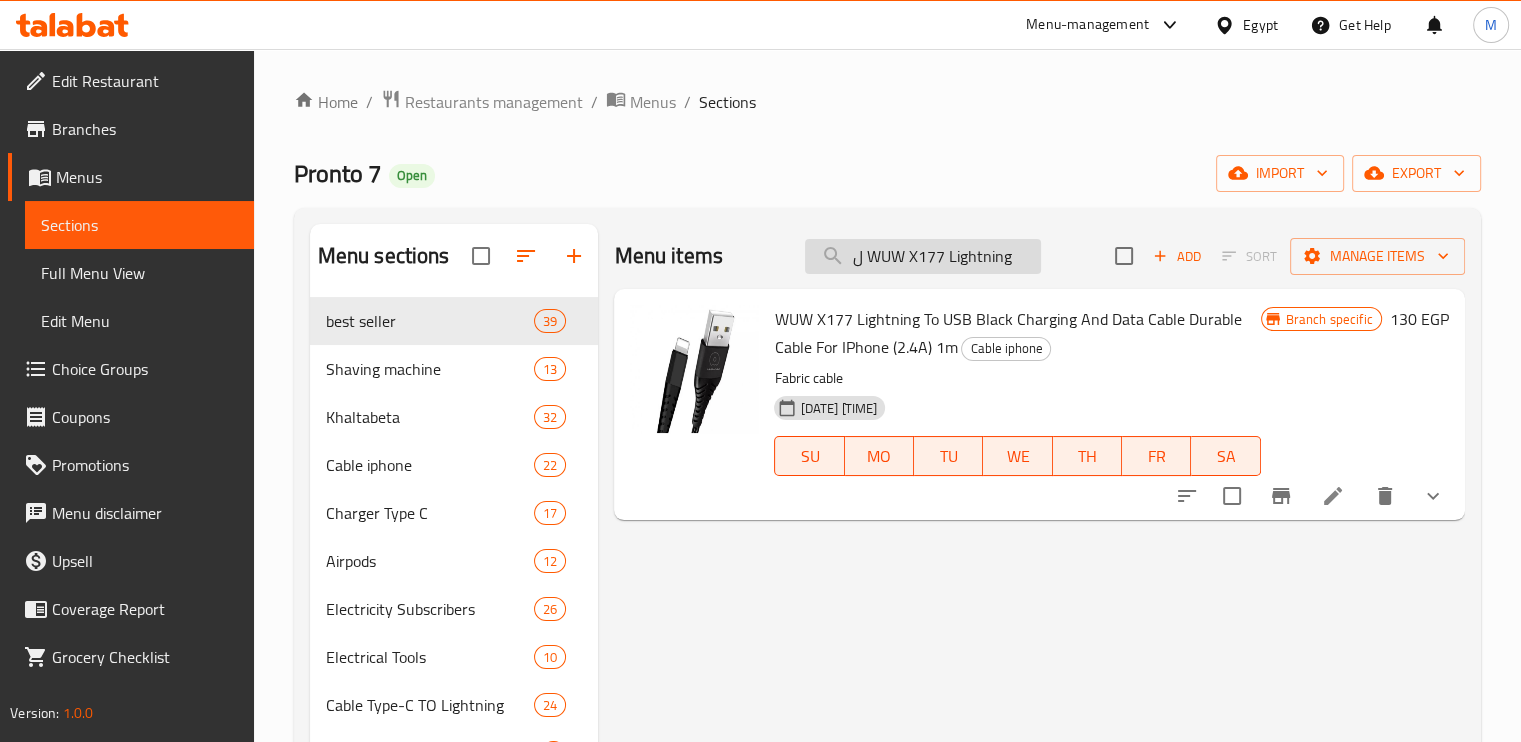 click on "ل WUW X177 Lightning" at bounding box center [923, 256] 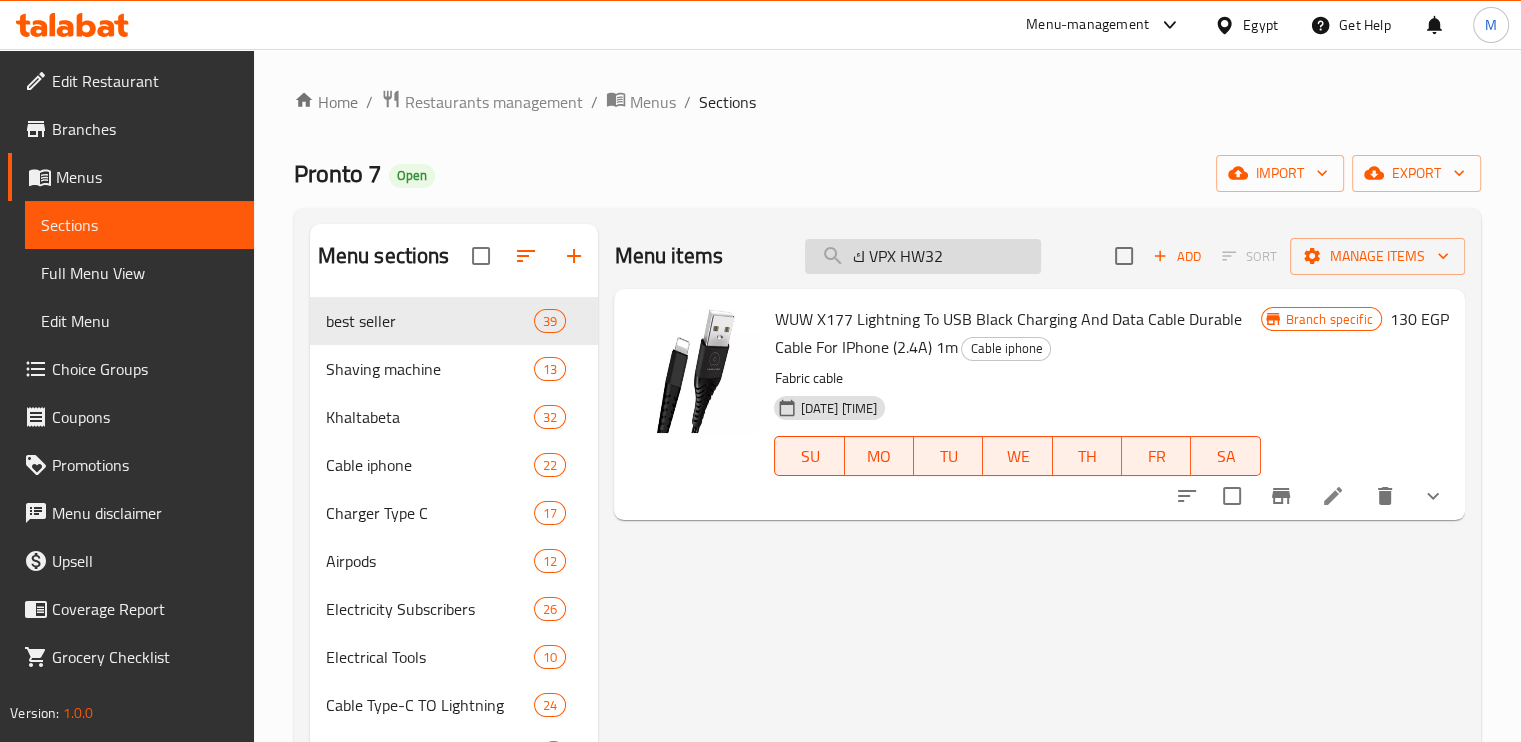 click on "ك VPX HW32" at bounding box center (923, 256) 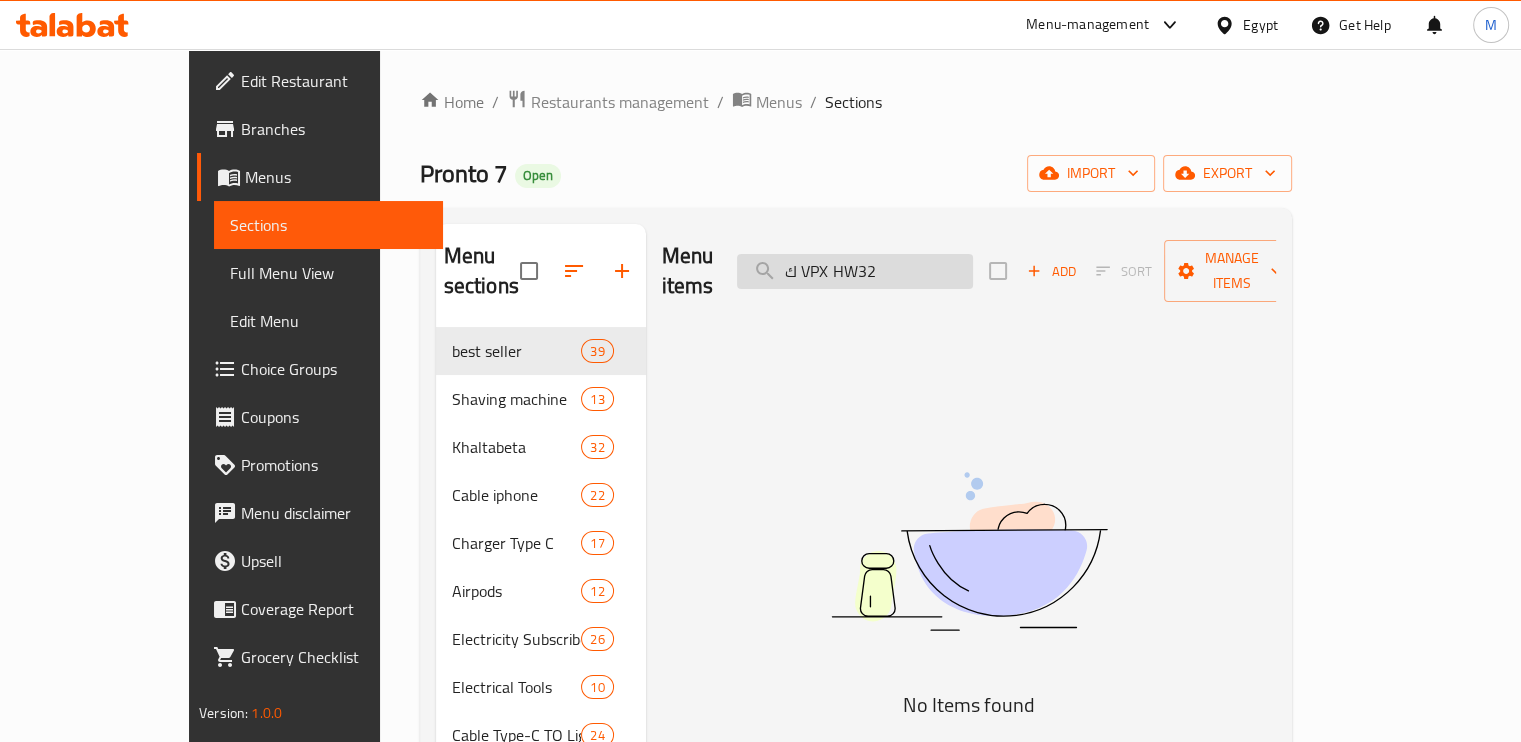 drag, startPoint x: 885, startPoint y: 239, endPoint x: 854, endPoint y: 240, distance: 31.016125 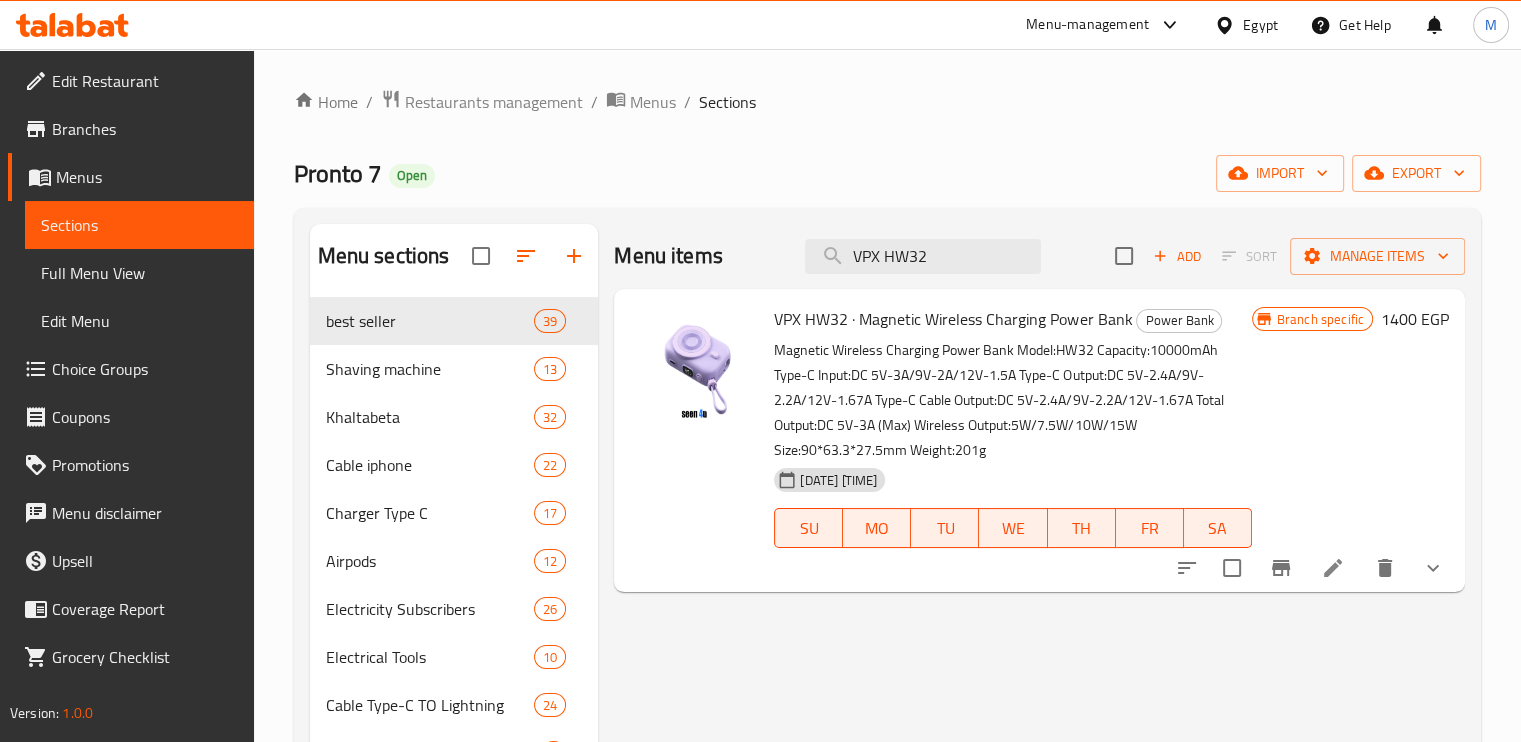 click on "VPX HW32 · Magnetic Wireless Charging Power Bank" at bounding box center (953, 319) 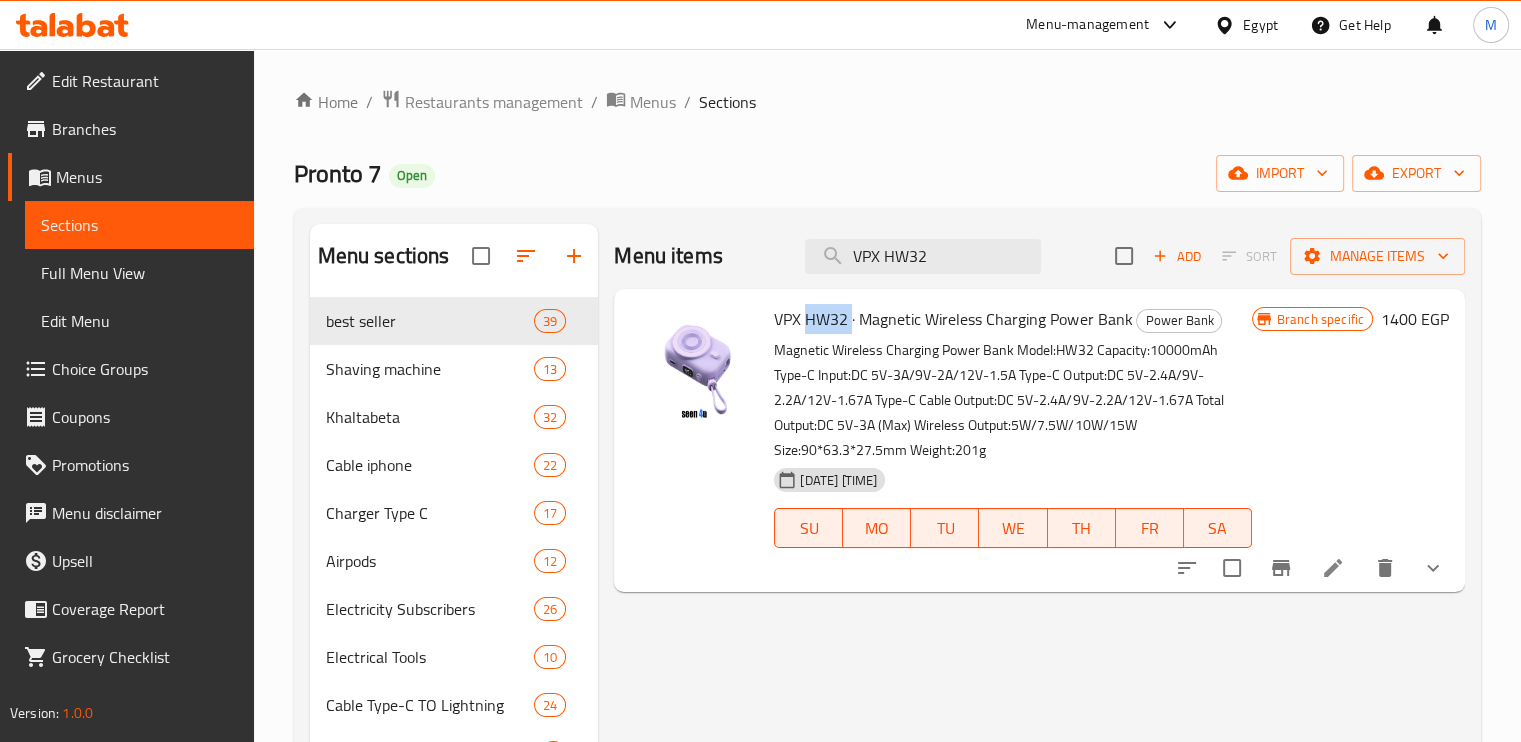 click on "VPX HW32 · Magnetic Wireless Charging Power Bank" at bounding box center (953, 319) 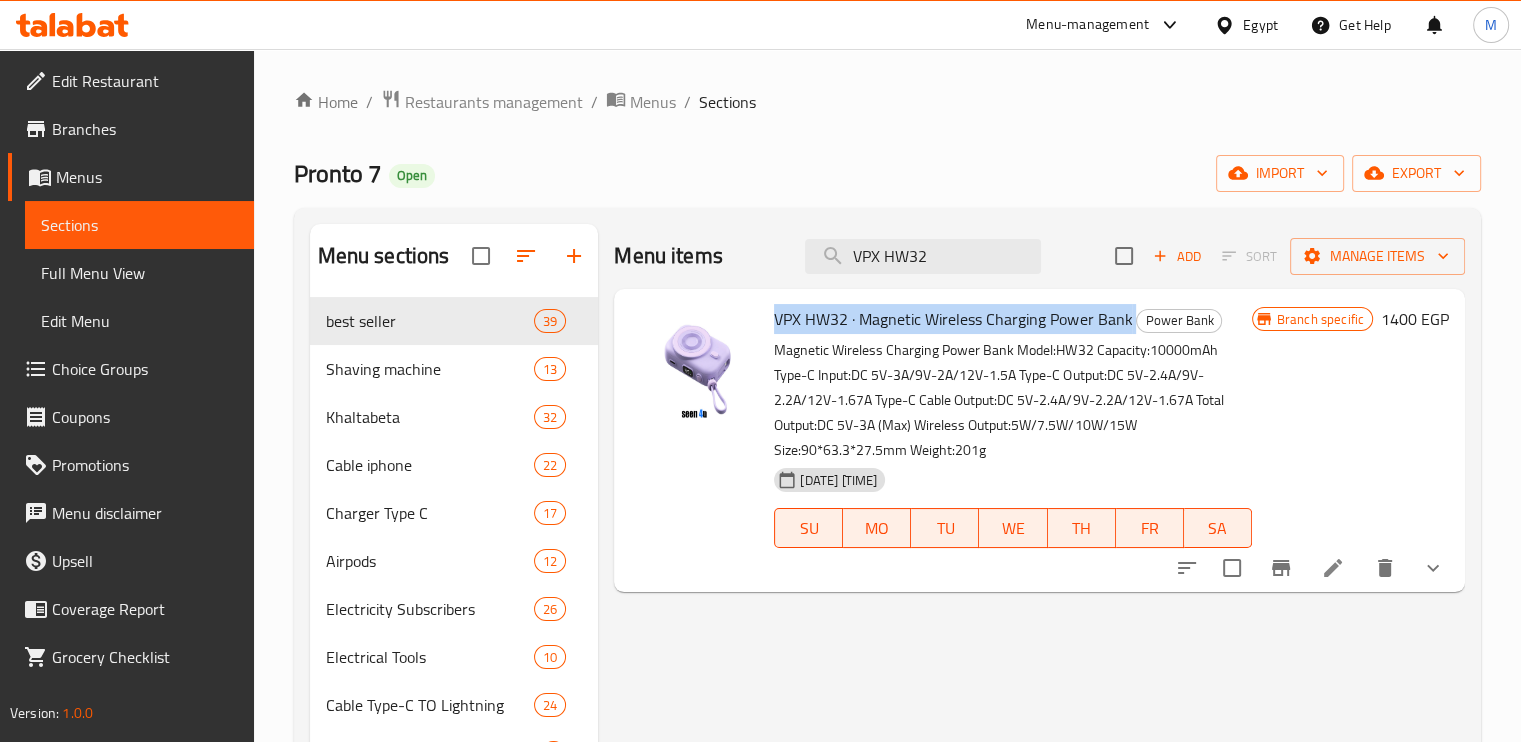 click on "VPX HW32 · Magnetic Wireless Charging Power Bank" at bounding box center [953, 319] 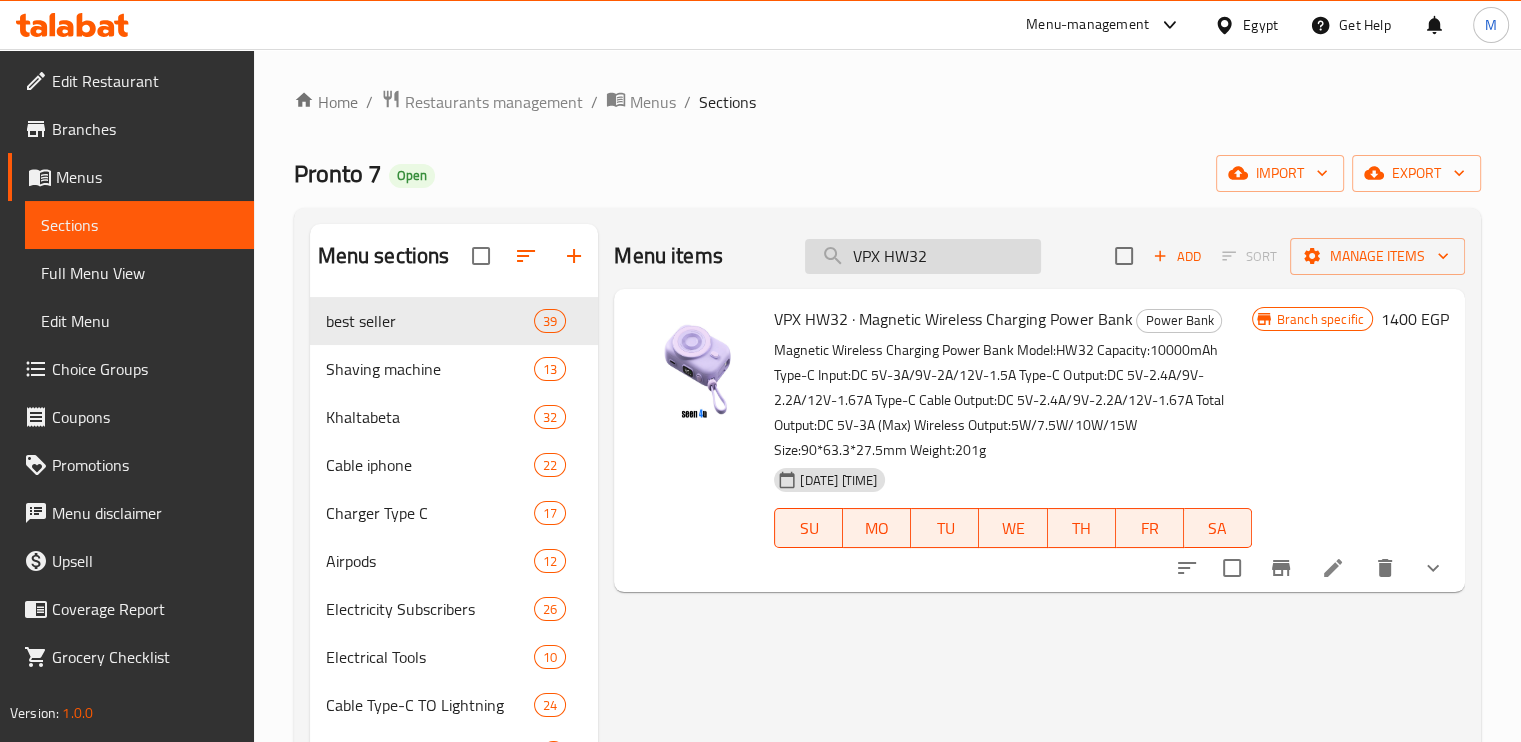 click on "VPX HW32" at bounding box center (923, 256) 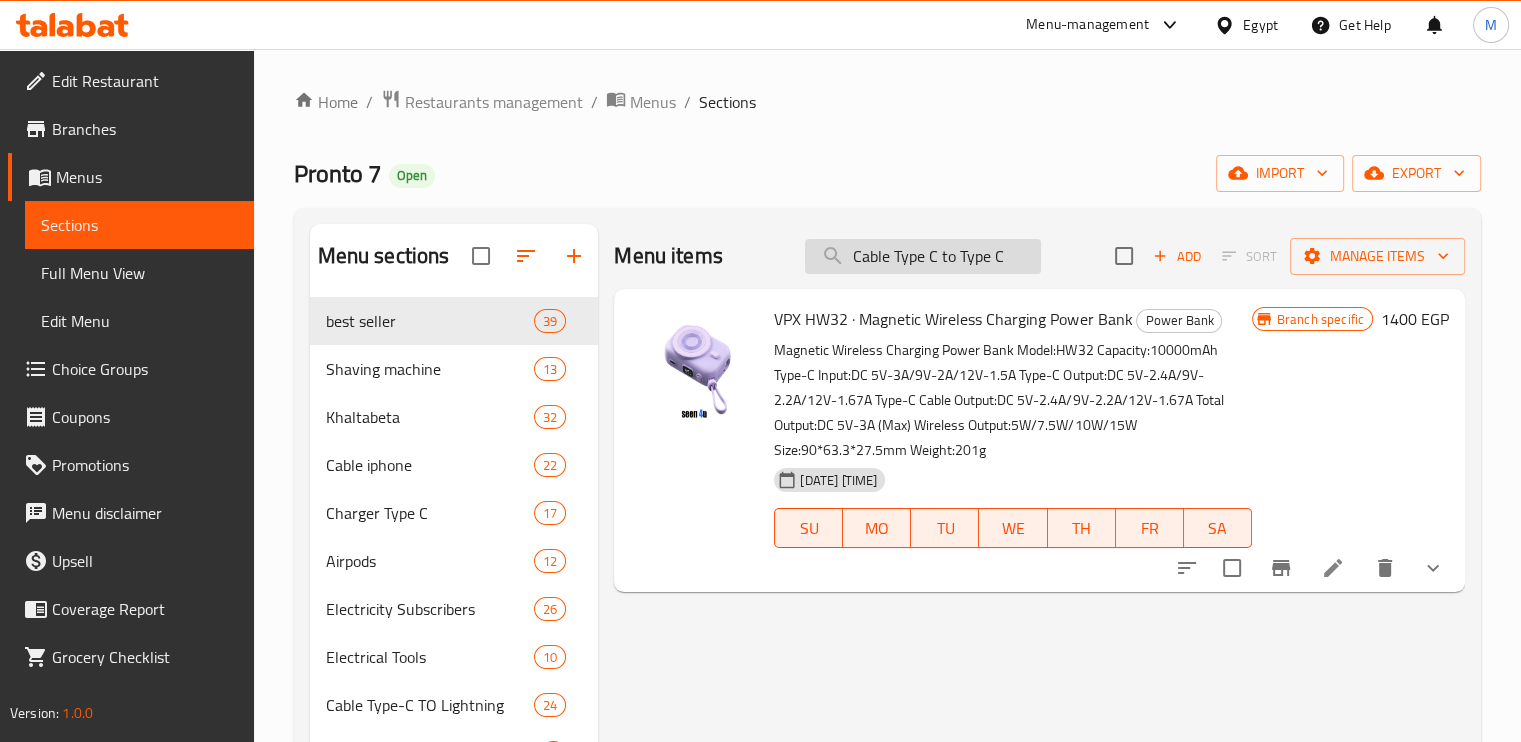 click on "Cable Type C to Type C" at bounding box center (923, 256) 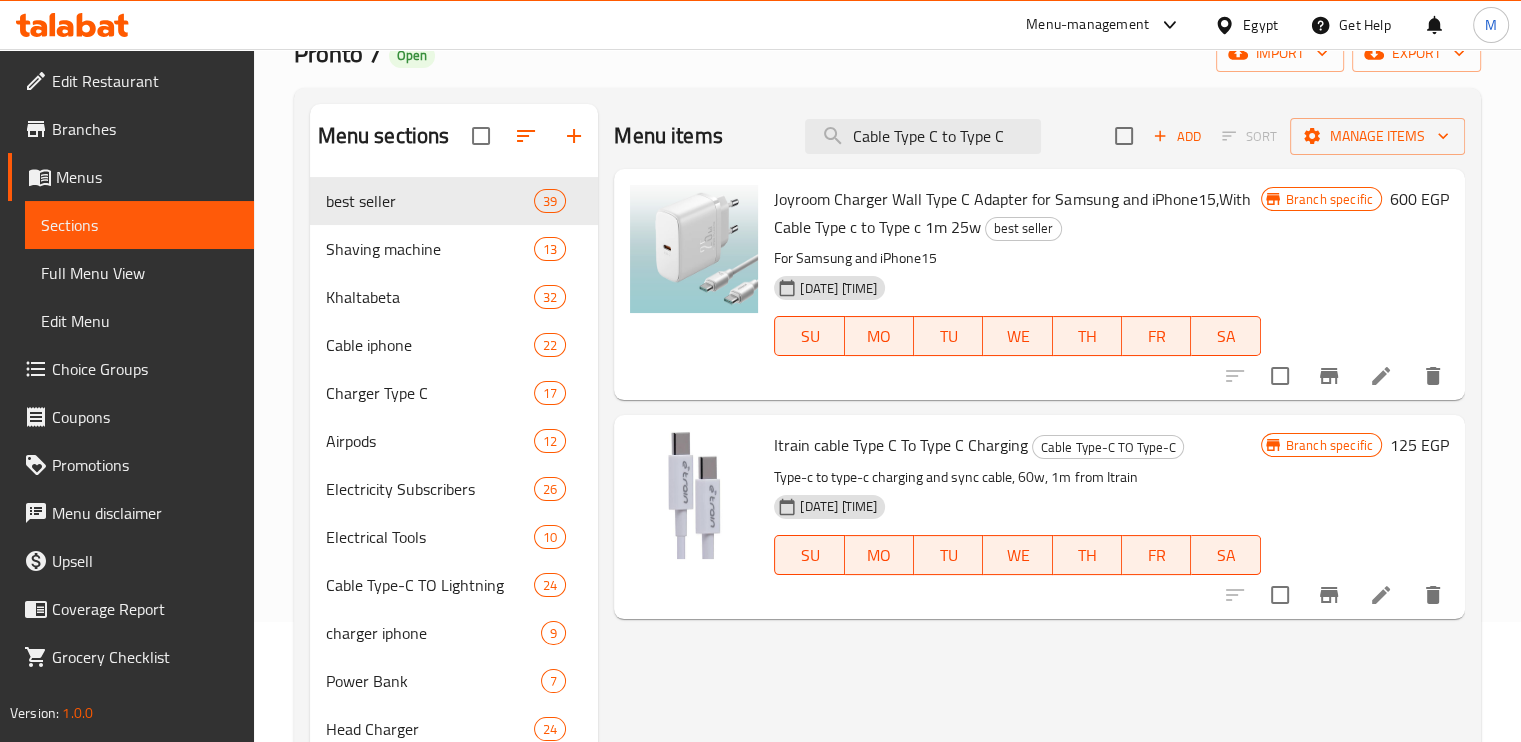scroll, scrollTop: 103, scrollLeft: 0, axis: vertical 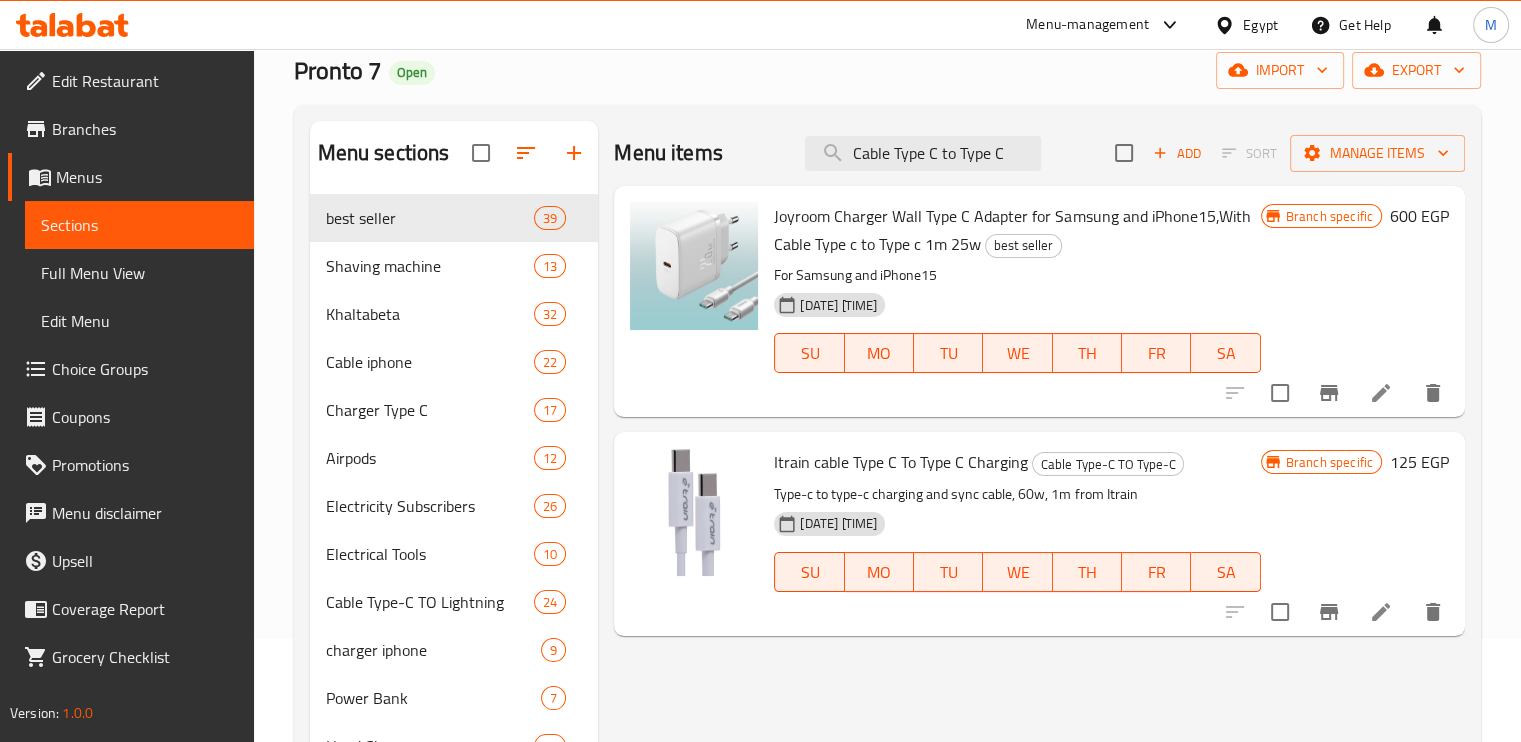 type on "Cable Type C to Type C" 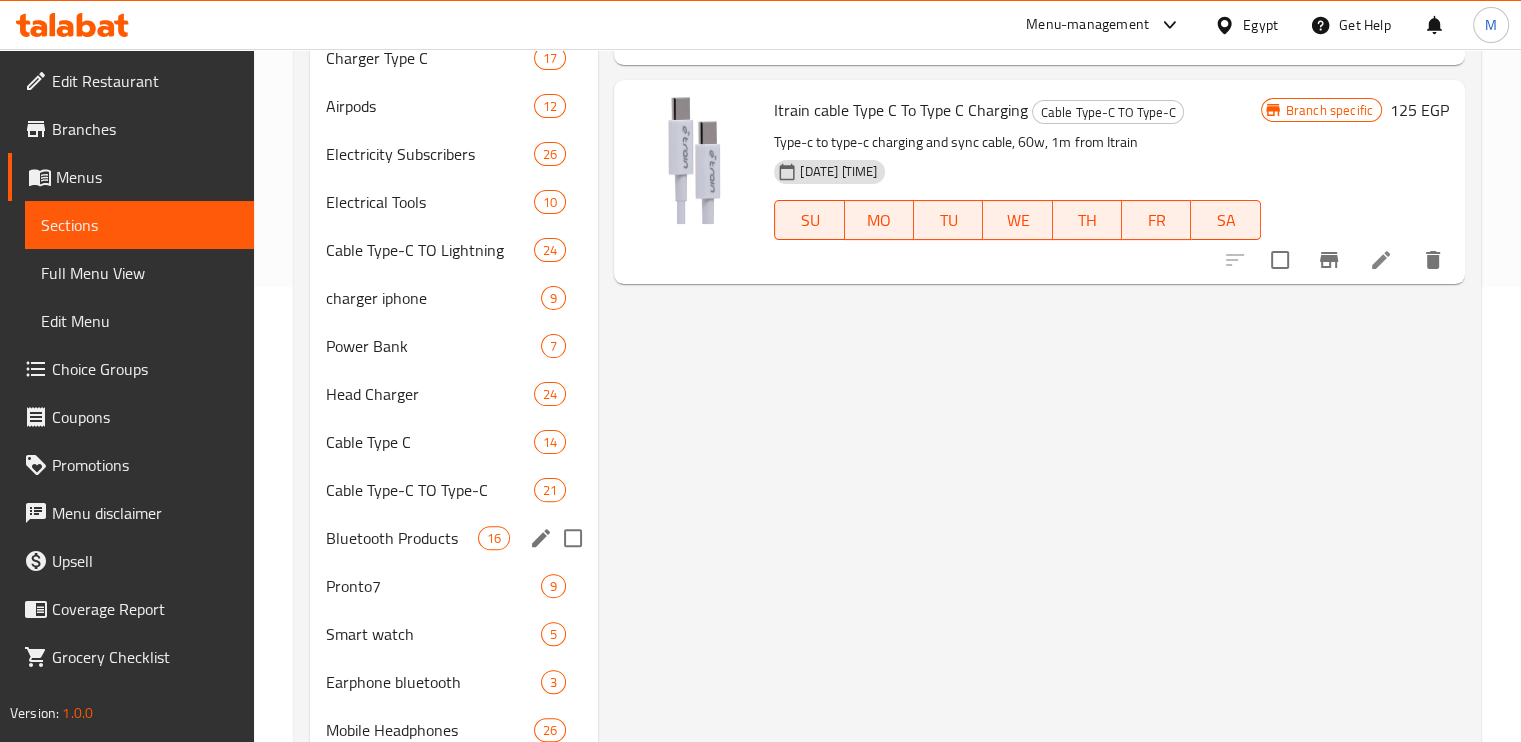 scroll, scrollTop: 459, scrollLeft: 0, axis: vertical 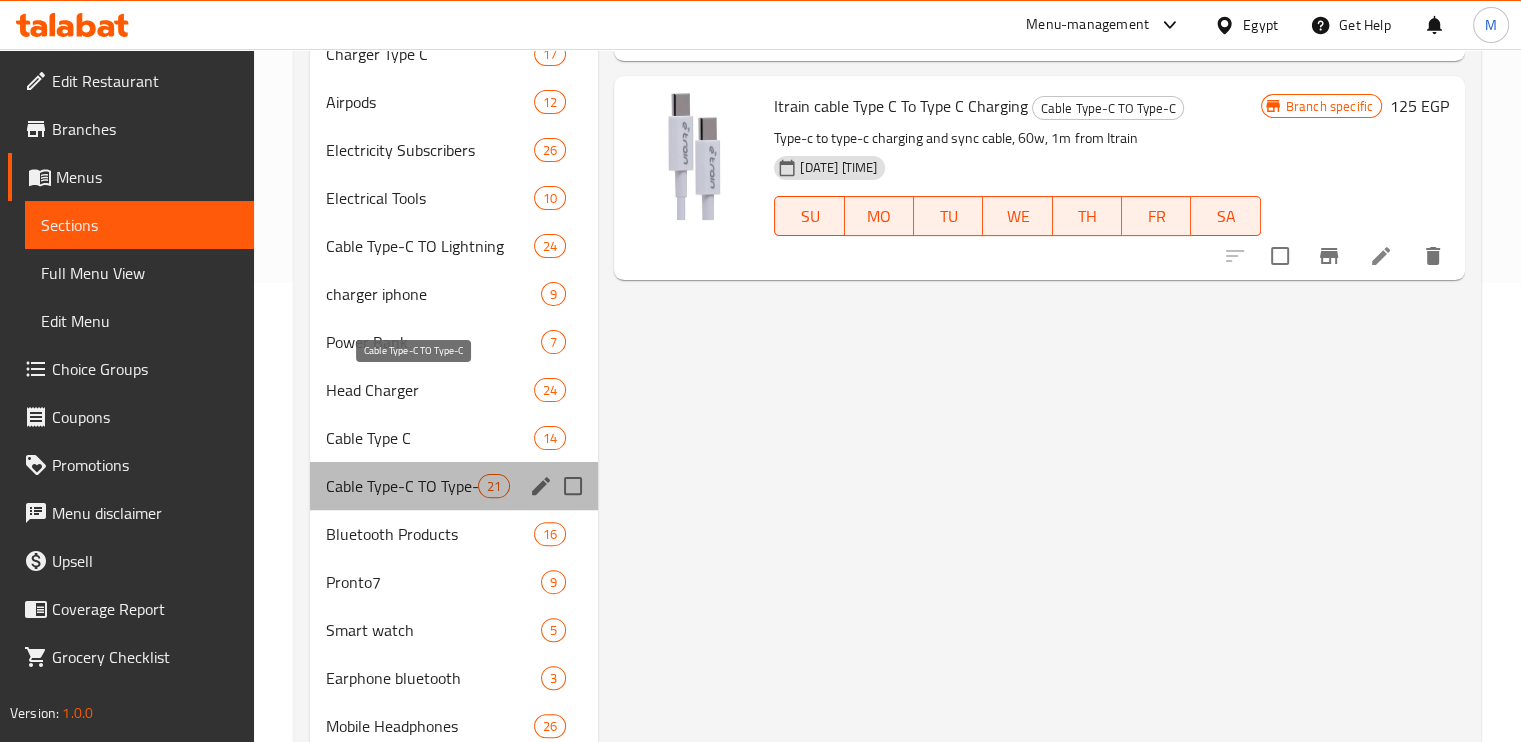 drag, startPoint x: 319, startPoint y: 383, endPoint x: 409, endPoint y: 378, distance: 90.13878 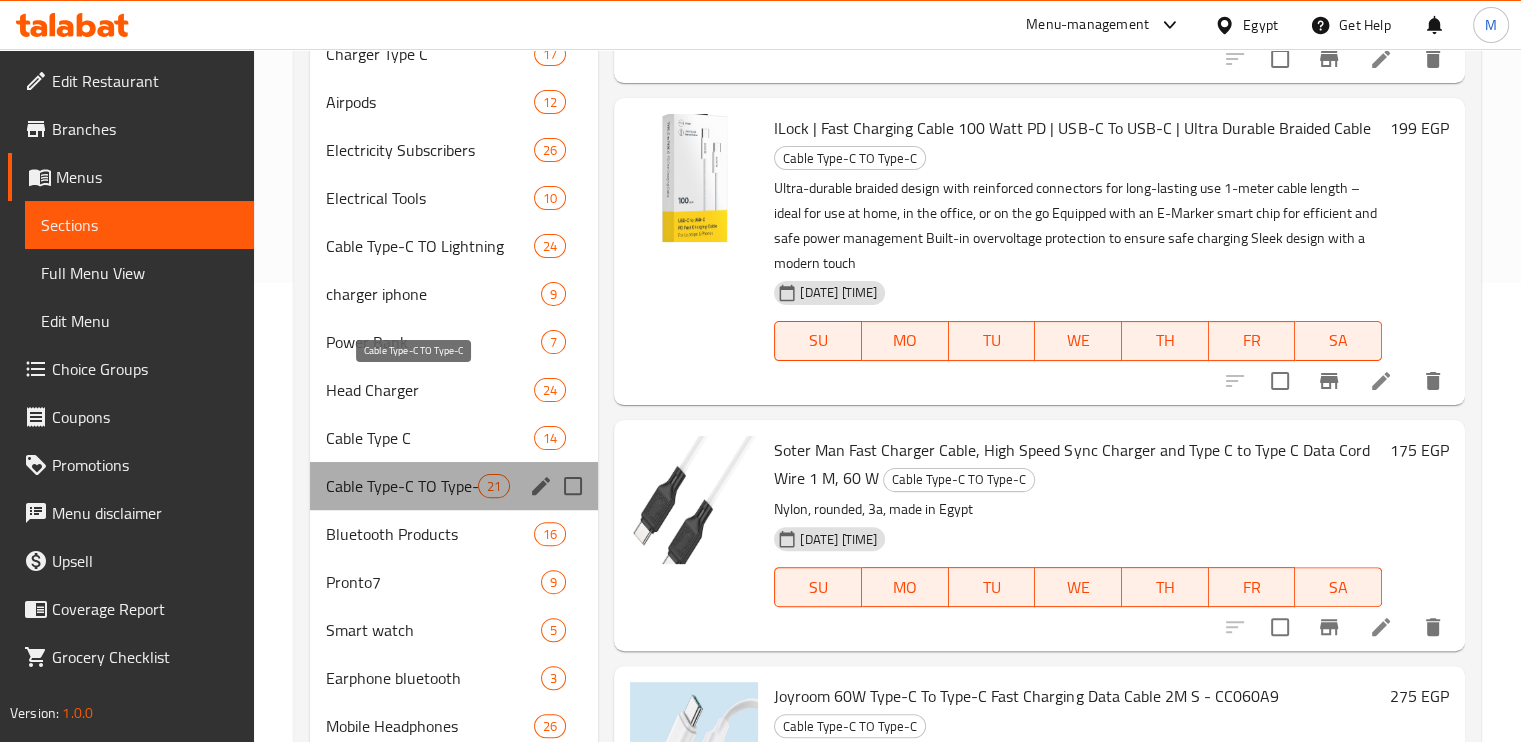 click on "Cable Type-C TO Type-C" at bounding box center (402, 486) 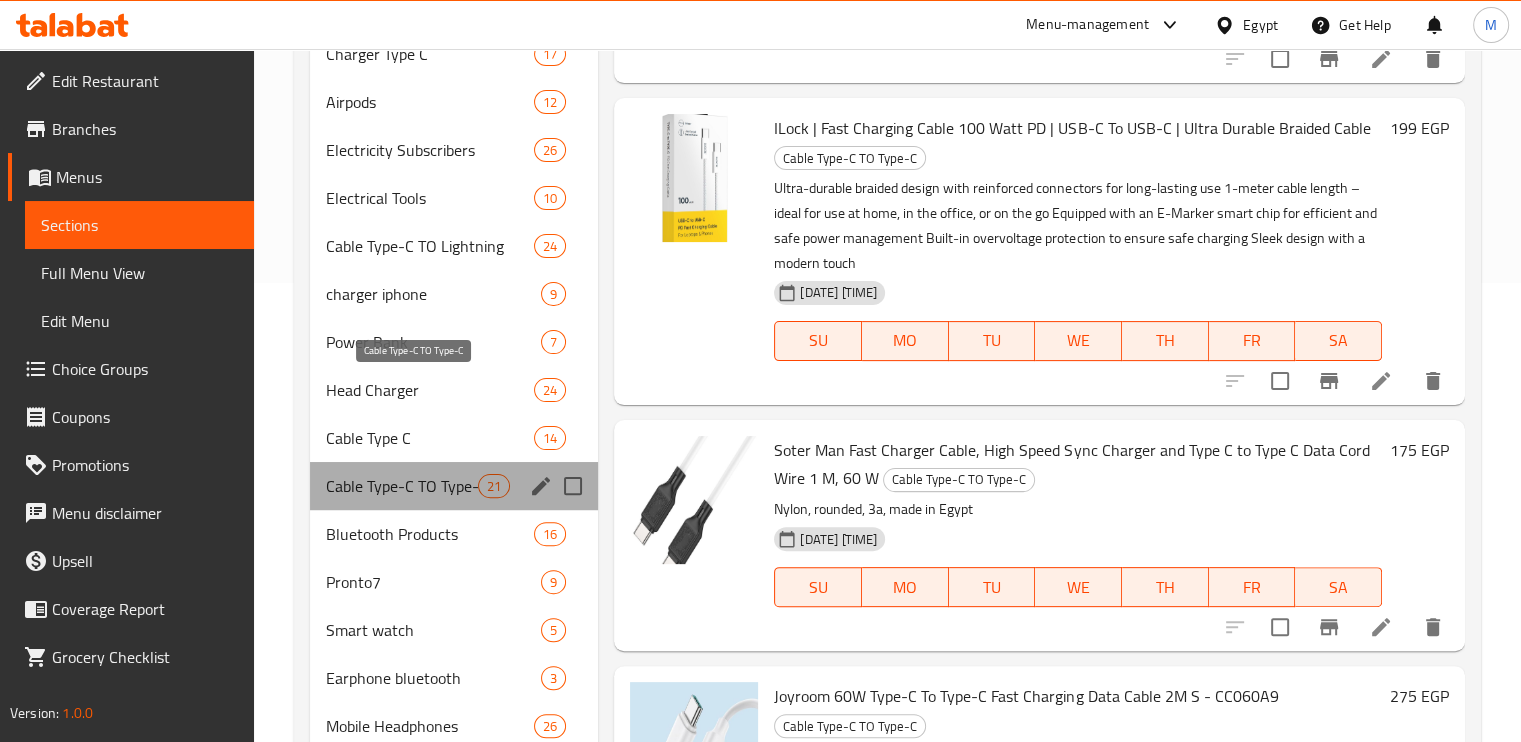 drag, startPoint x: 319, startPoint y: 385, endPoint x: 397, endPoint y: 383, distance: 78.025635 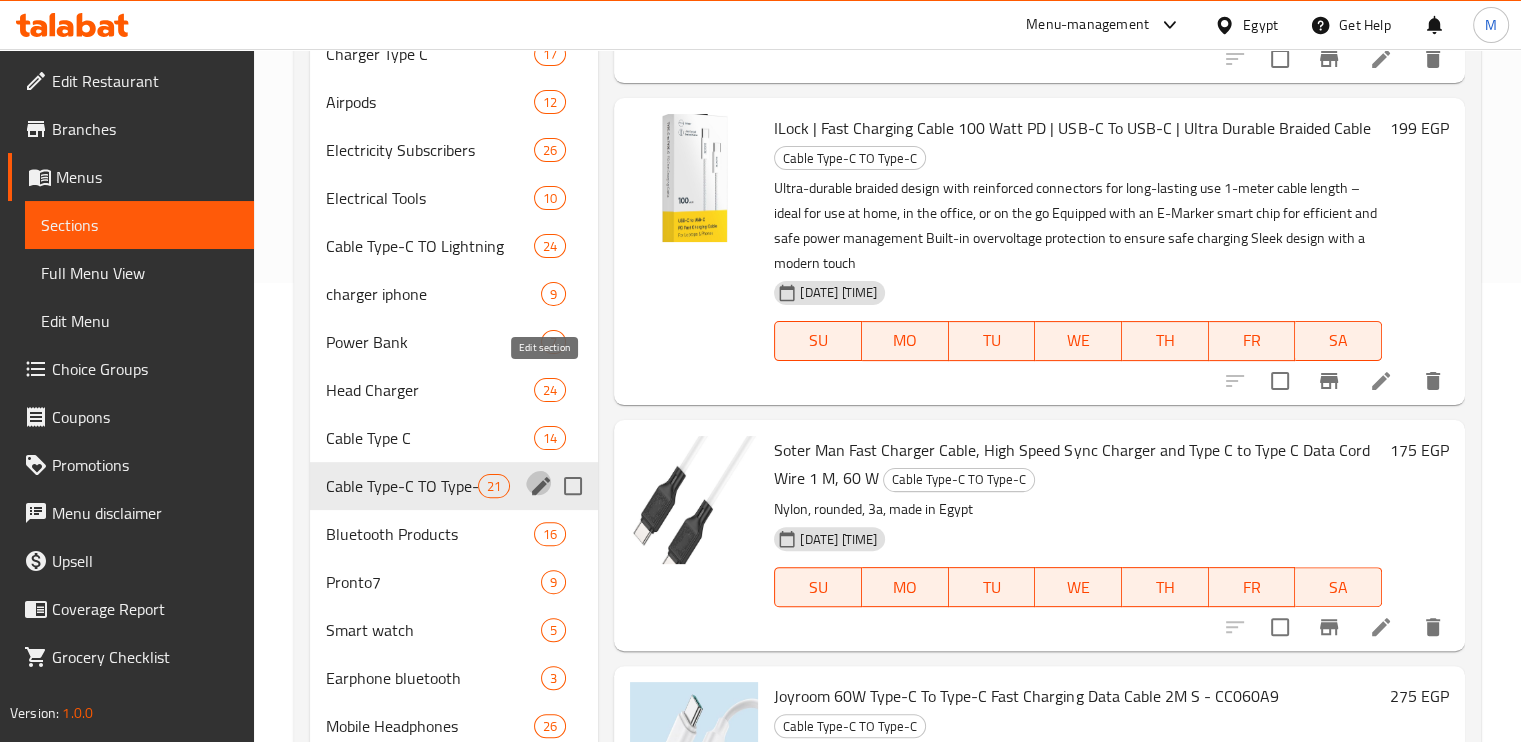 click 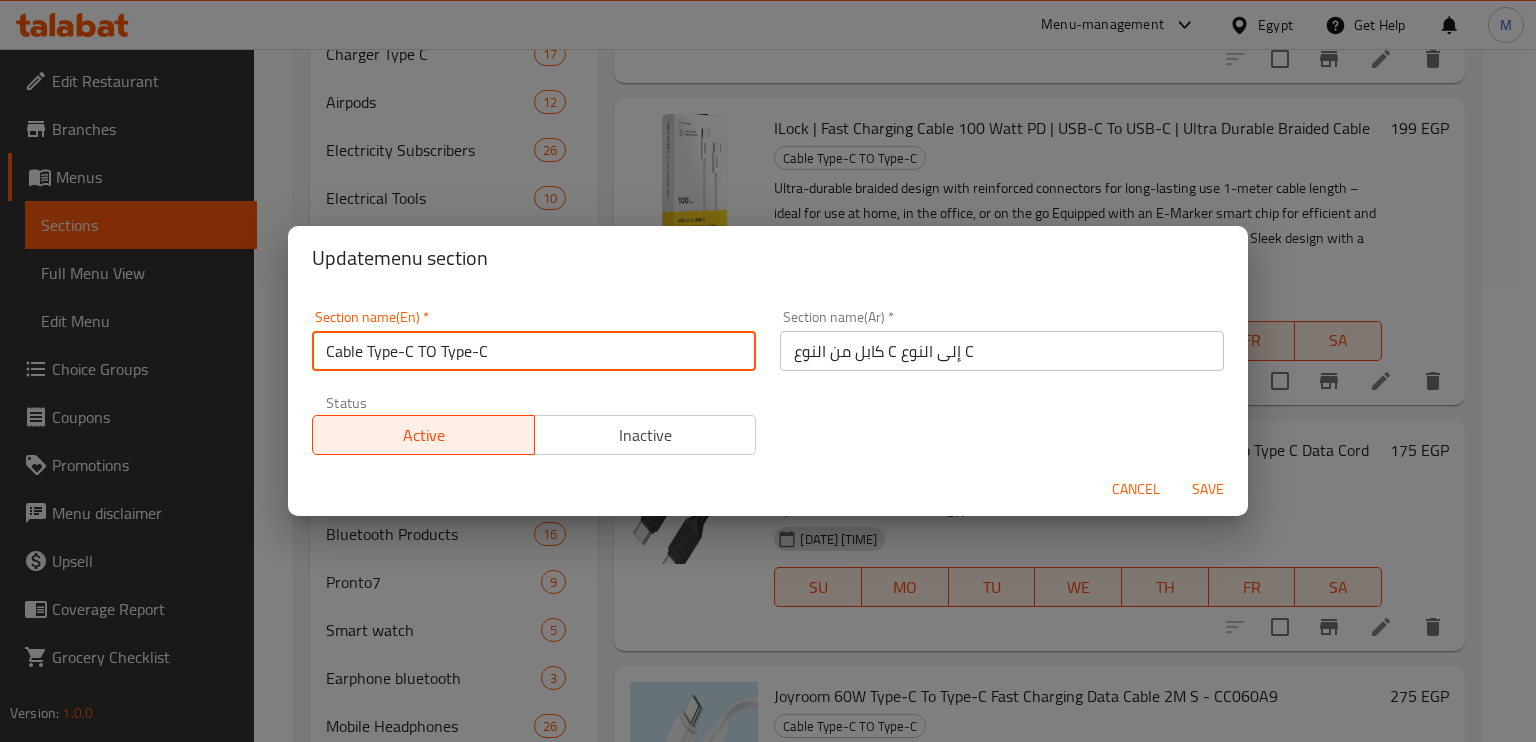 click on "Cable Type-C TO Type-C" at bounding box center (534, 351) 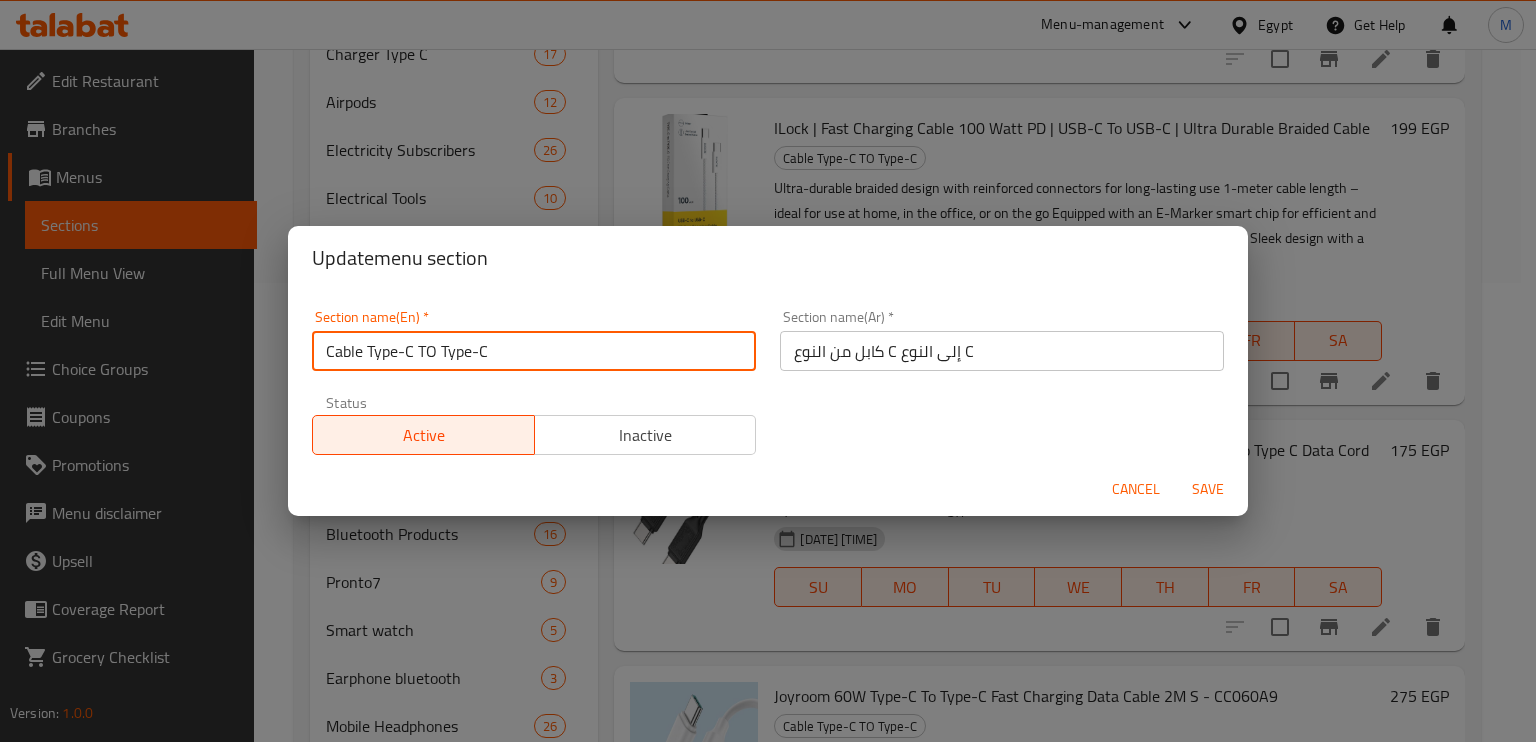 click on "Cable Type-C TO Type-C" at bounding box center [534, 351] 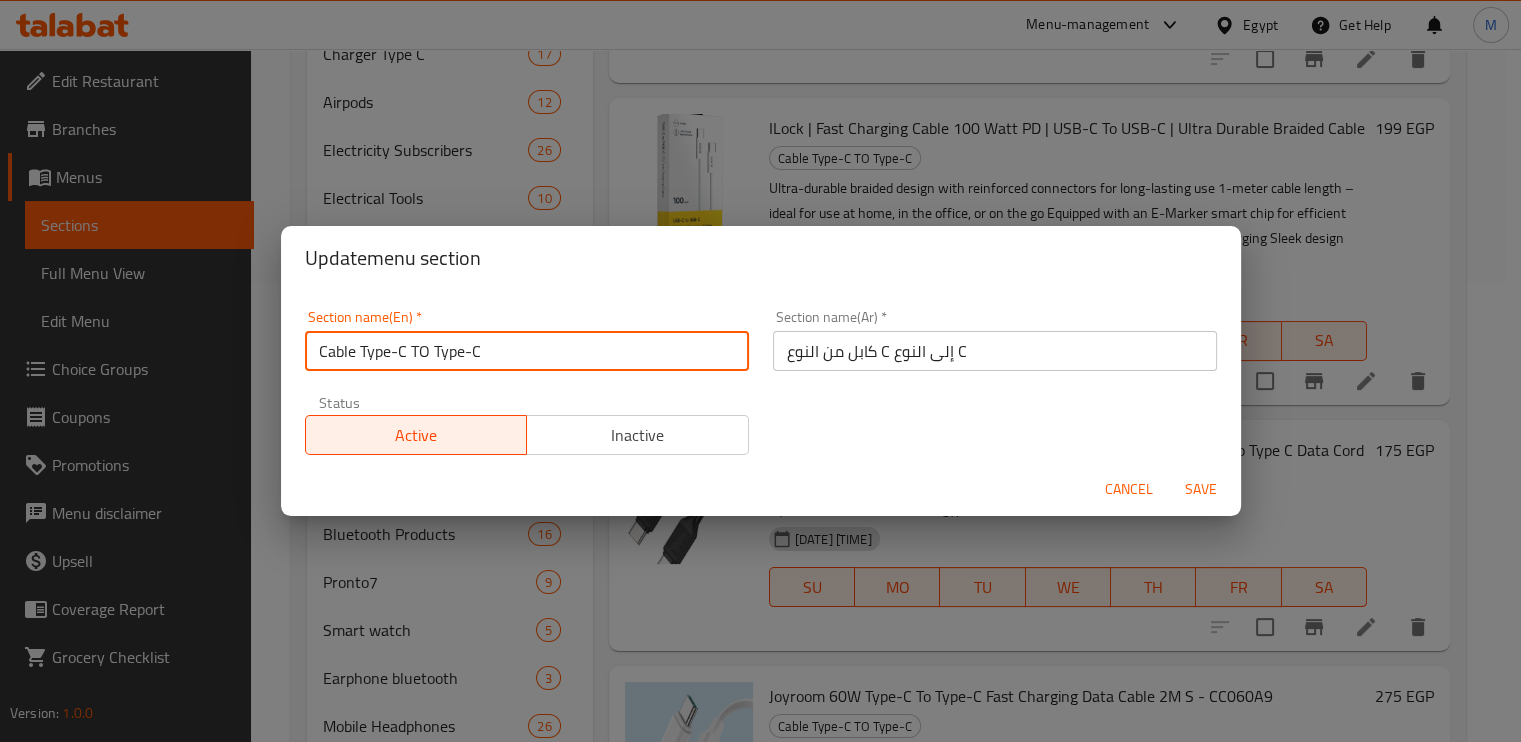 type 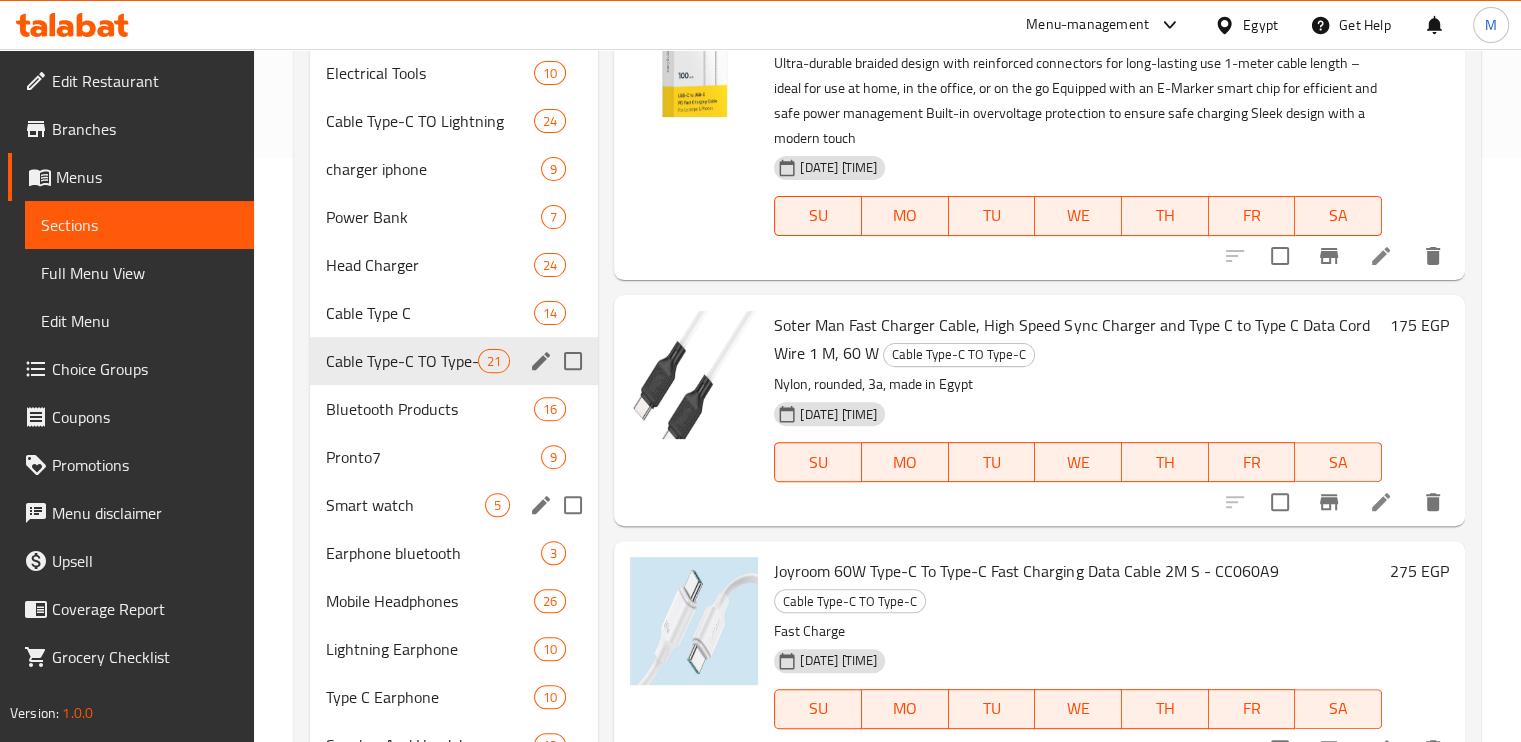 scroll, scrollTop: 578, scrollLeft: 0, axis: vertical 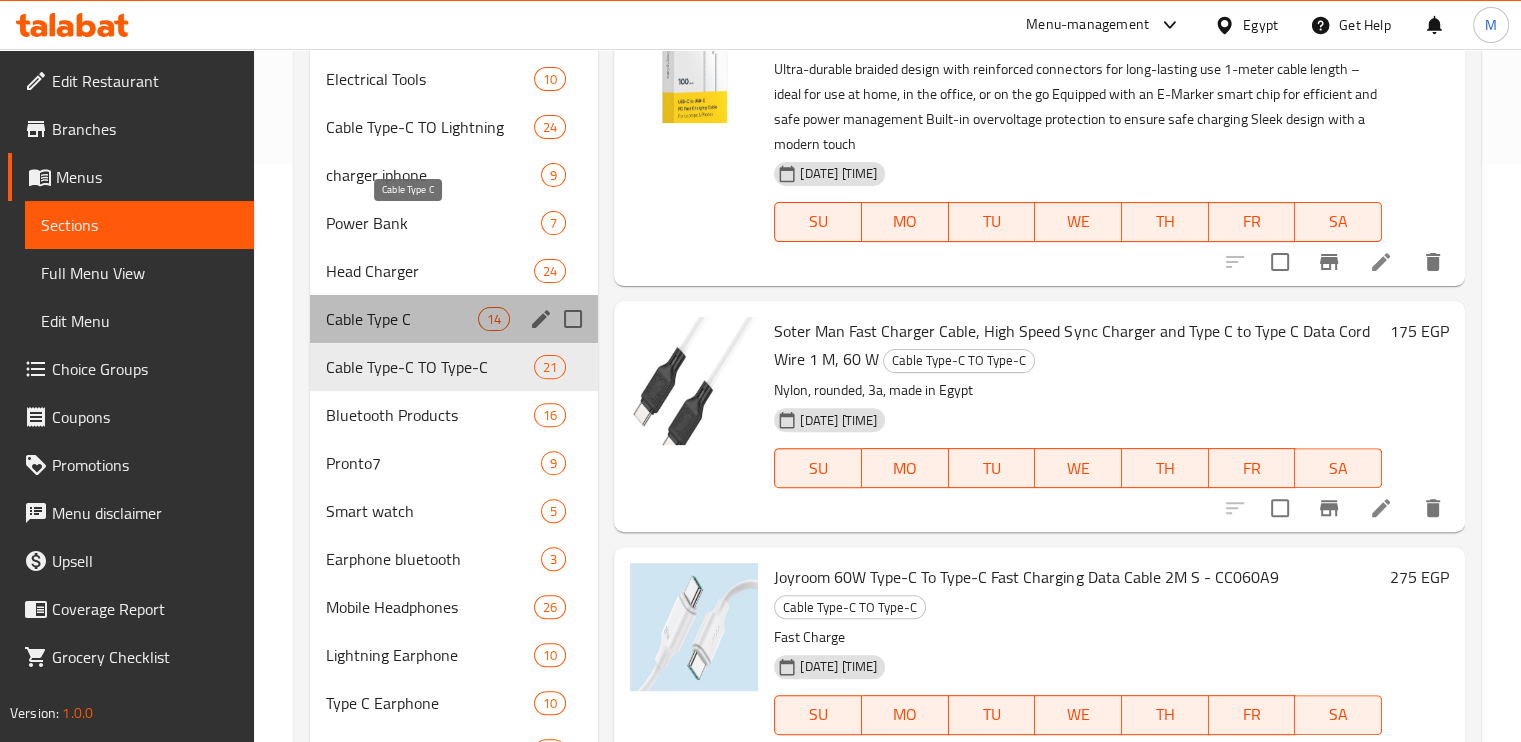 drag, startPoint x: 316, startPoint y: 218, endPoint x: 462, endPoint y: 219, distance: 146.00342 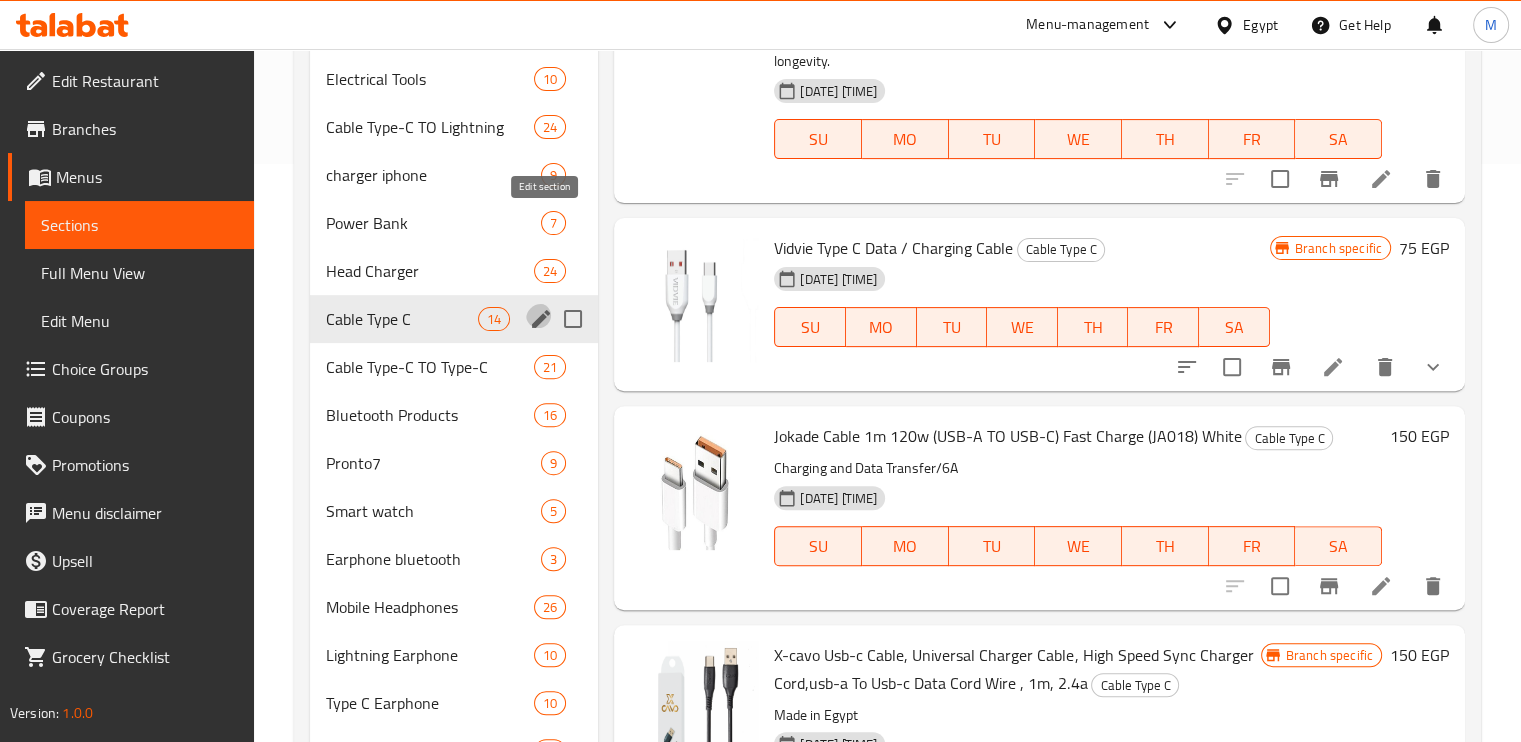 click at bounding box center (541, 319) 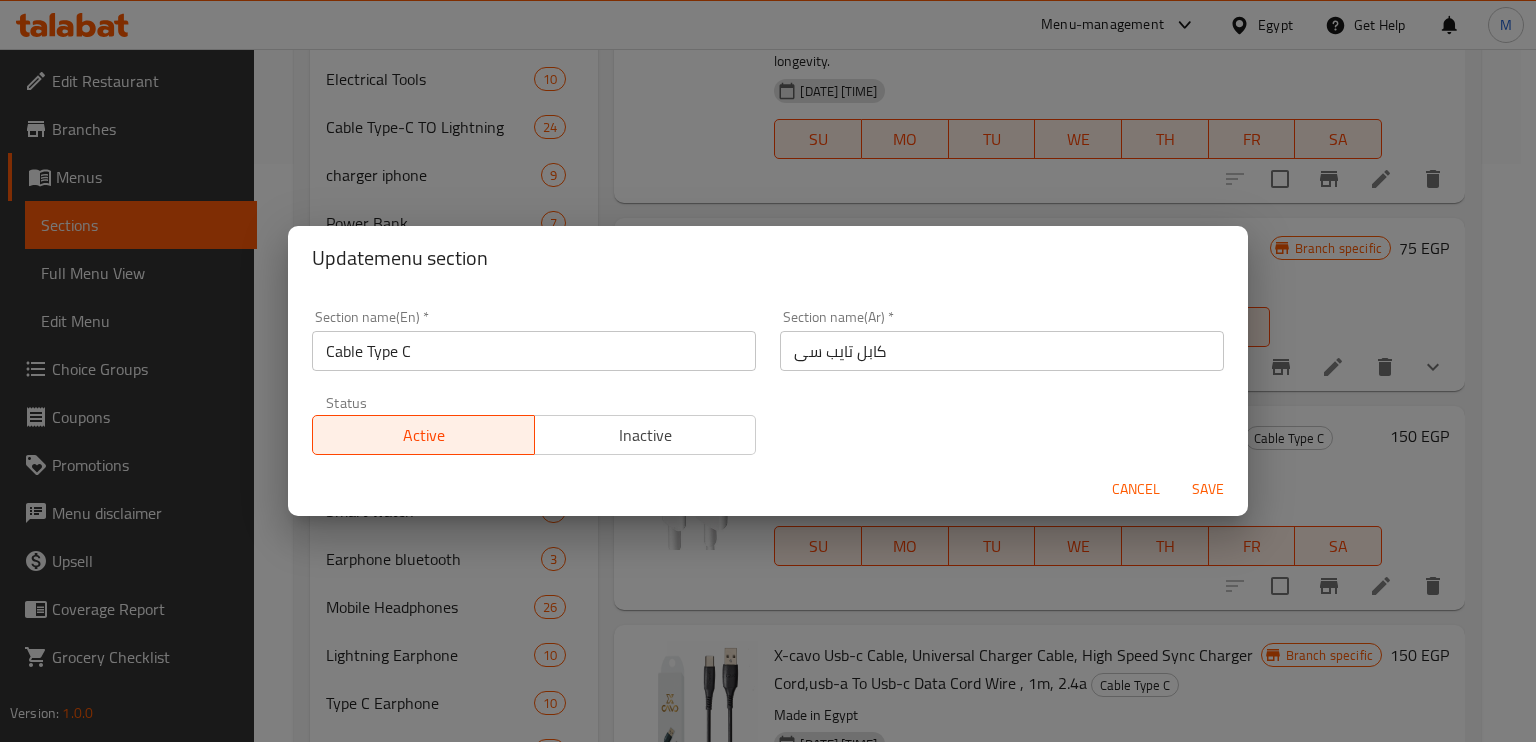 click on "Cable Type C" at bounding box center [534, 351] 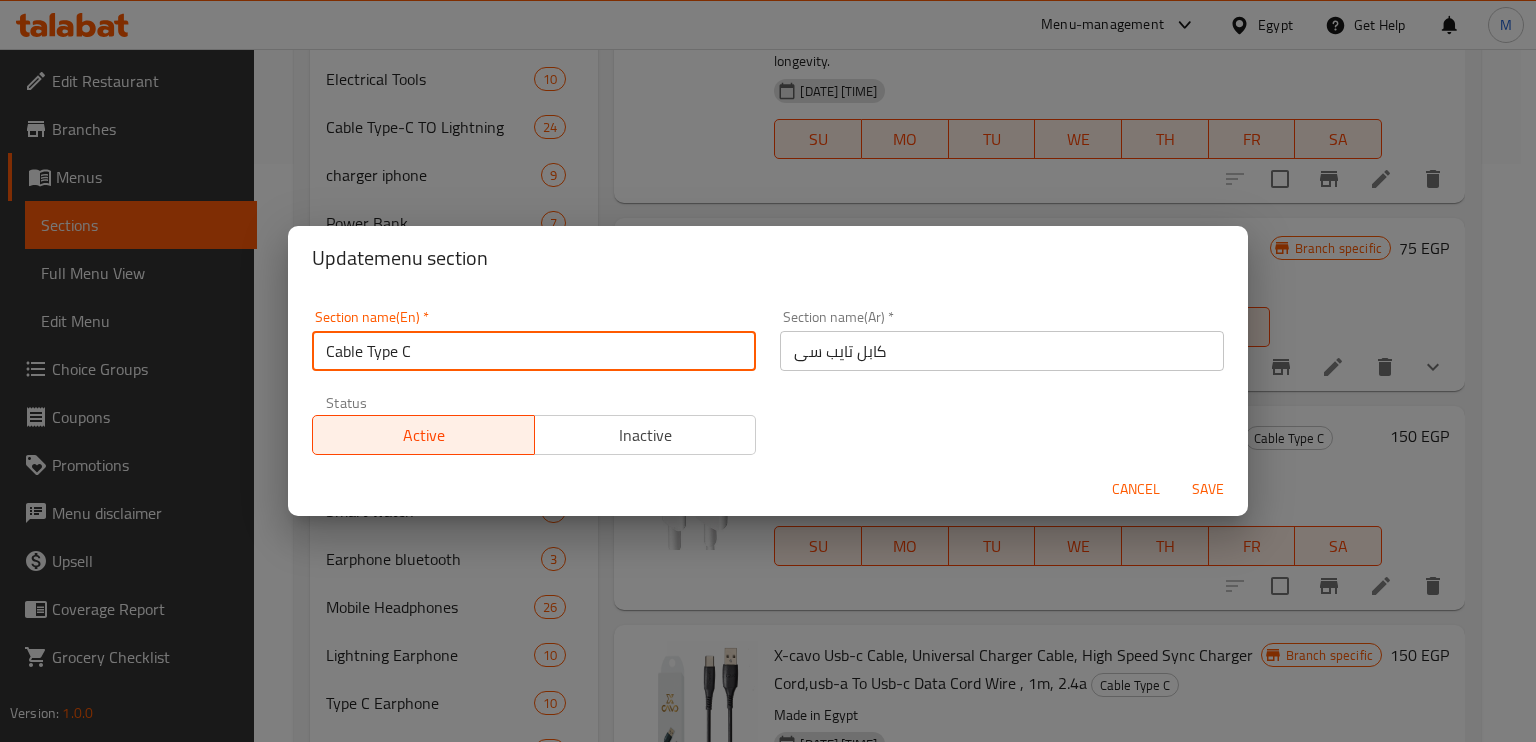 click on "Cable Type C" at bounding box center (534, 351) 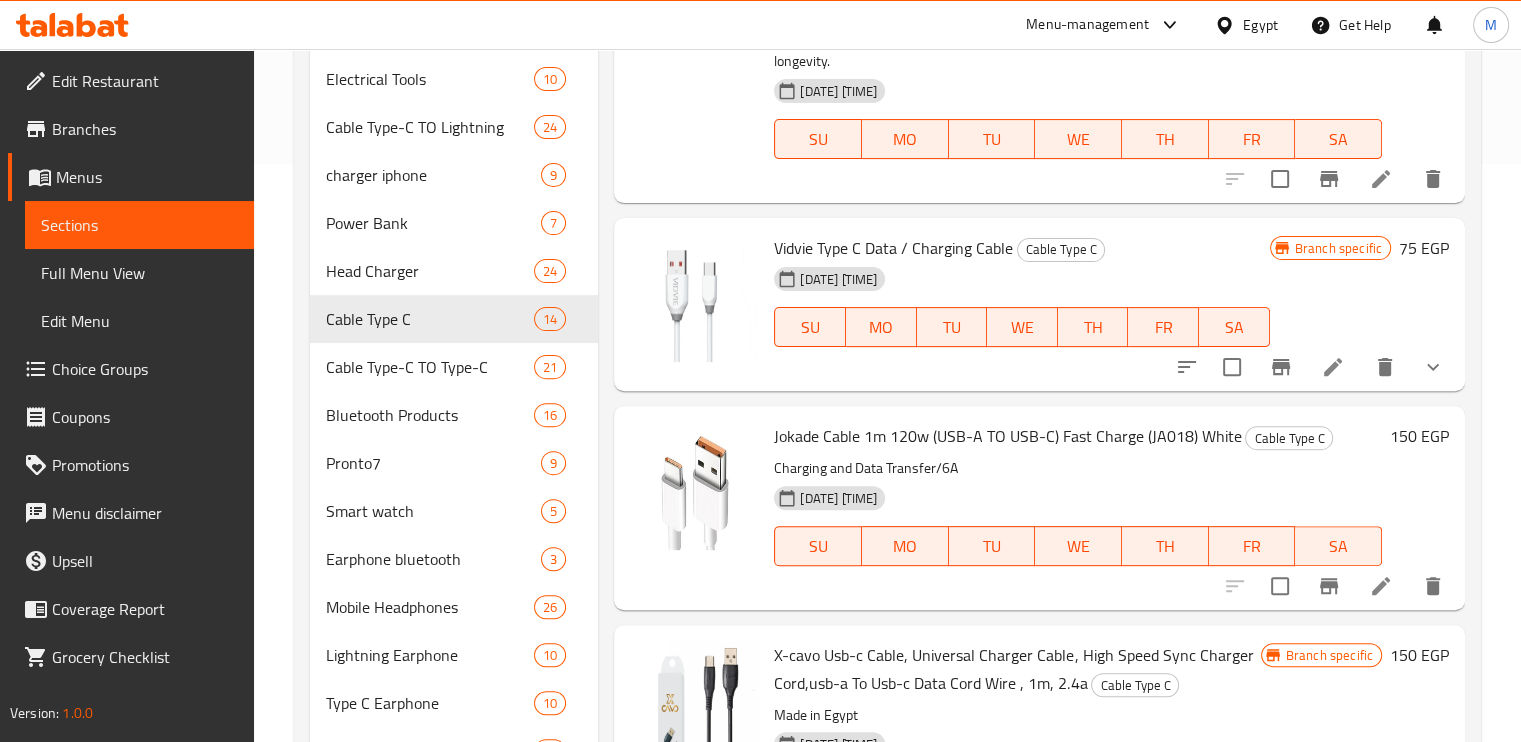 scroll, scrollTop: 1402, scrollLeft: 0, axis: vertical 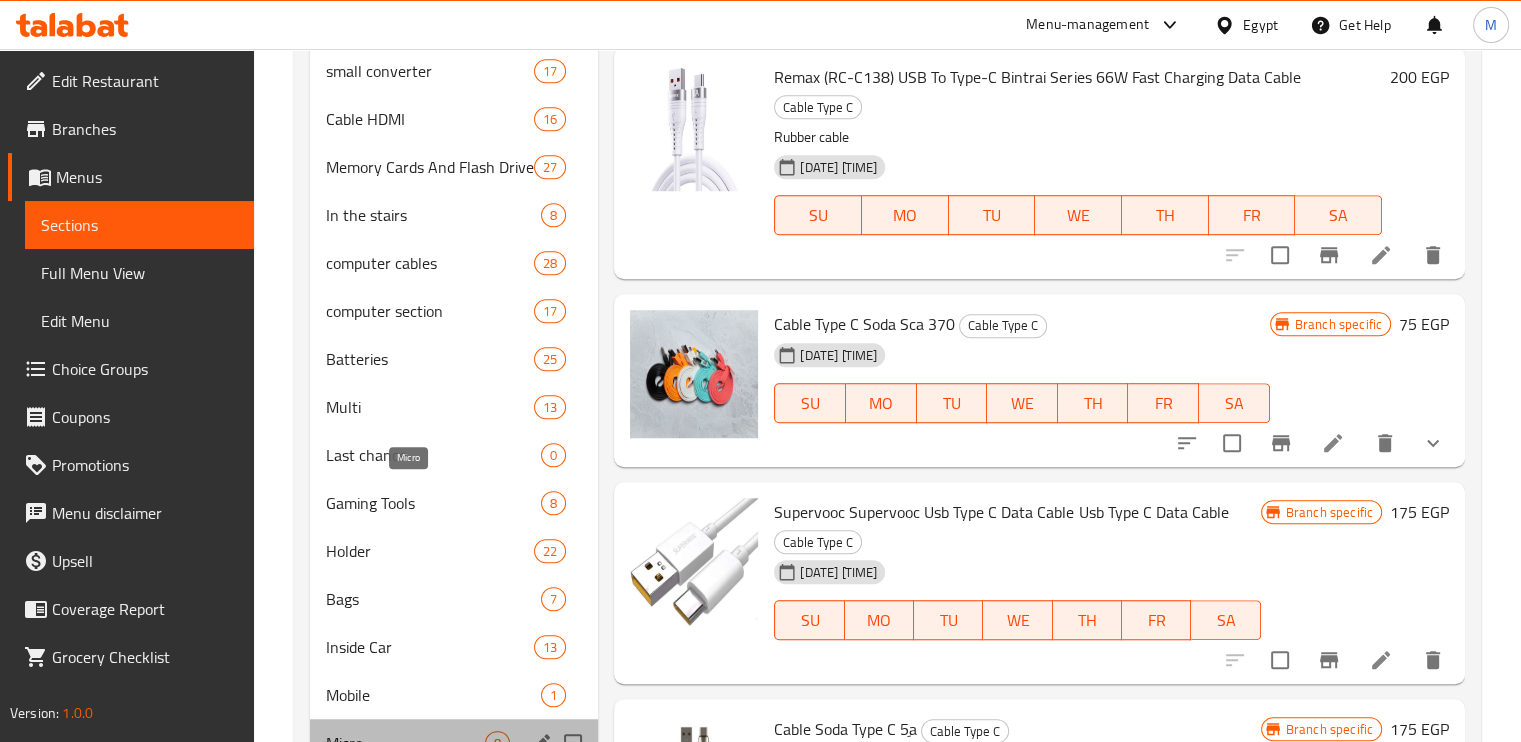 click on "Micro" at bounding box center [406, 743] 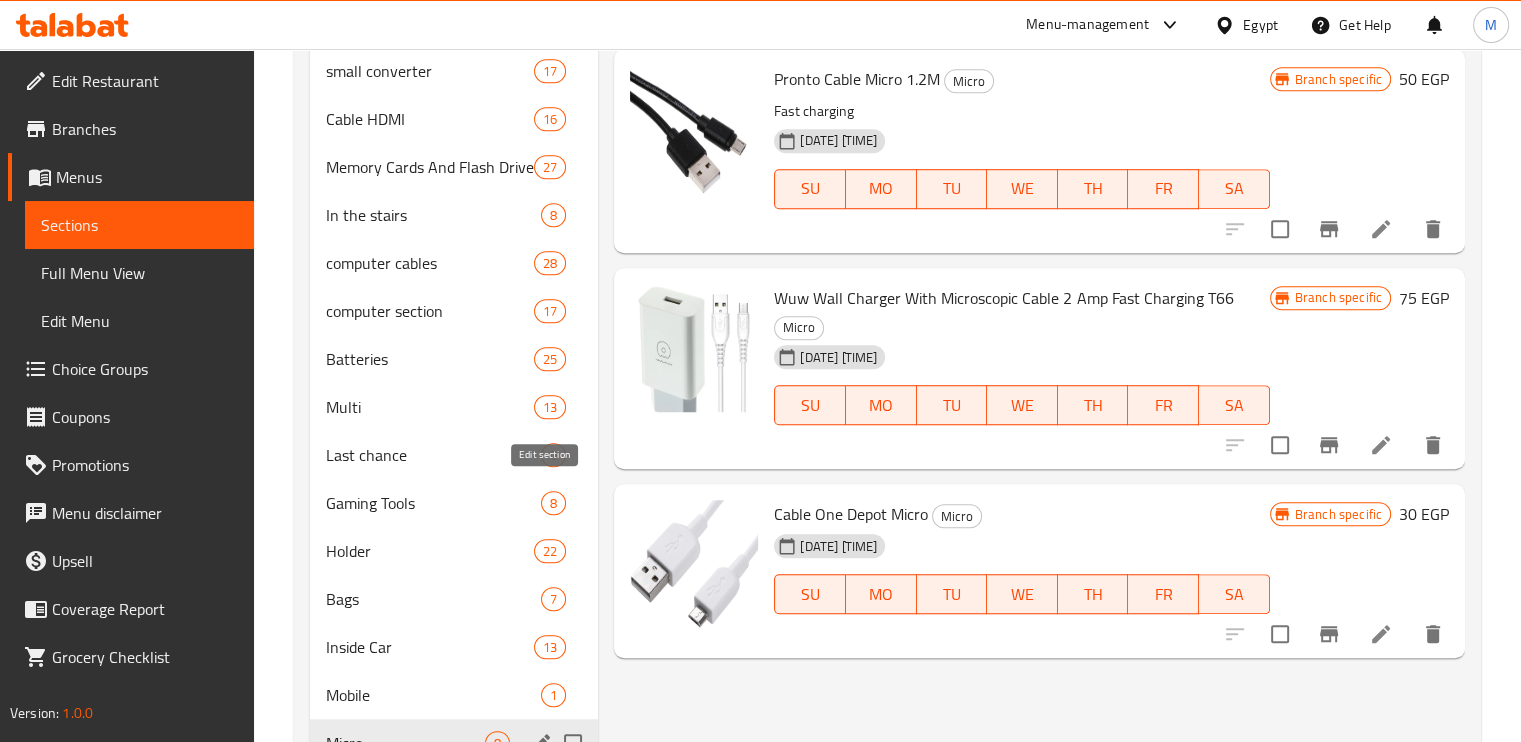 click 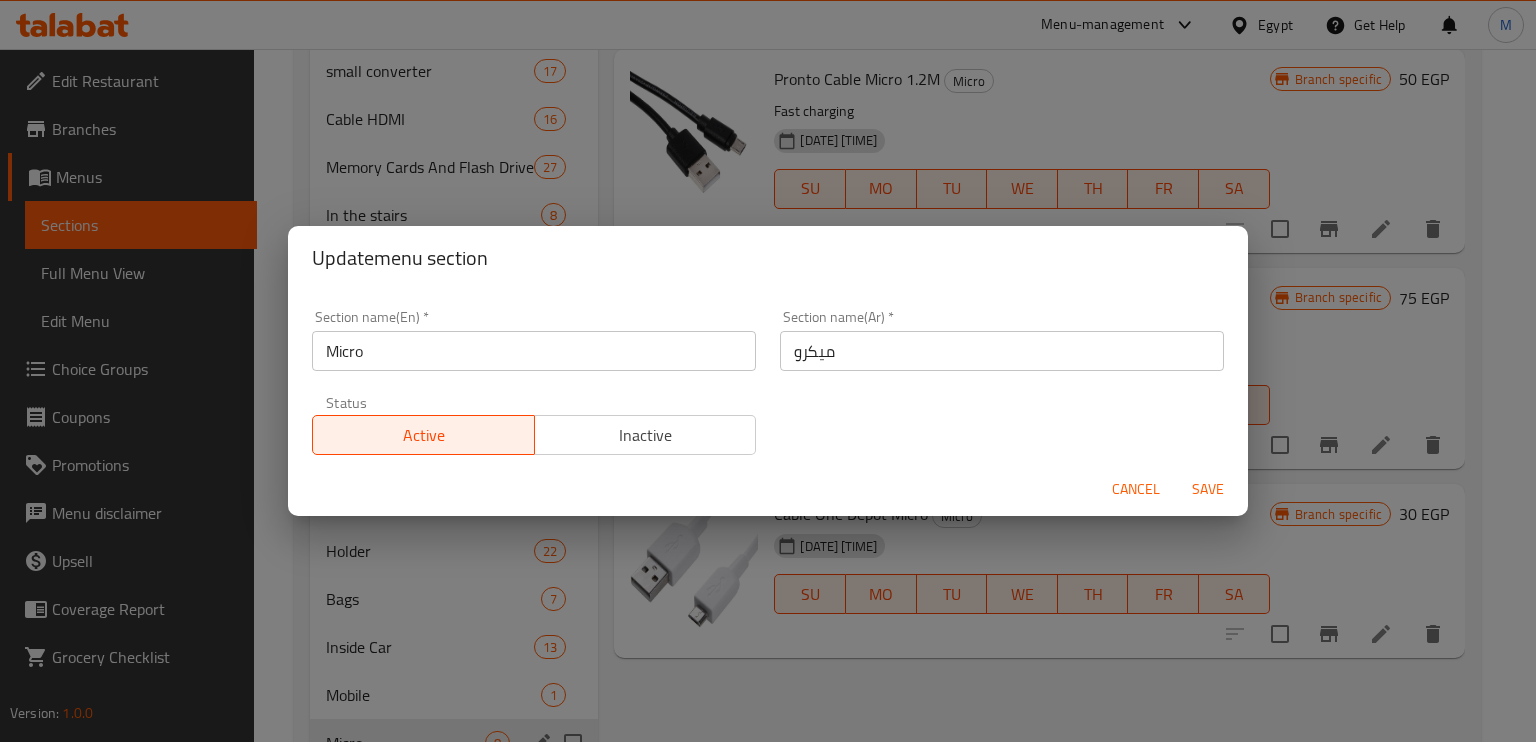 click on "Micro" at bounding box center (534, 351) 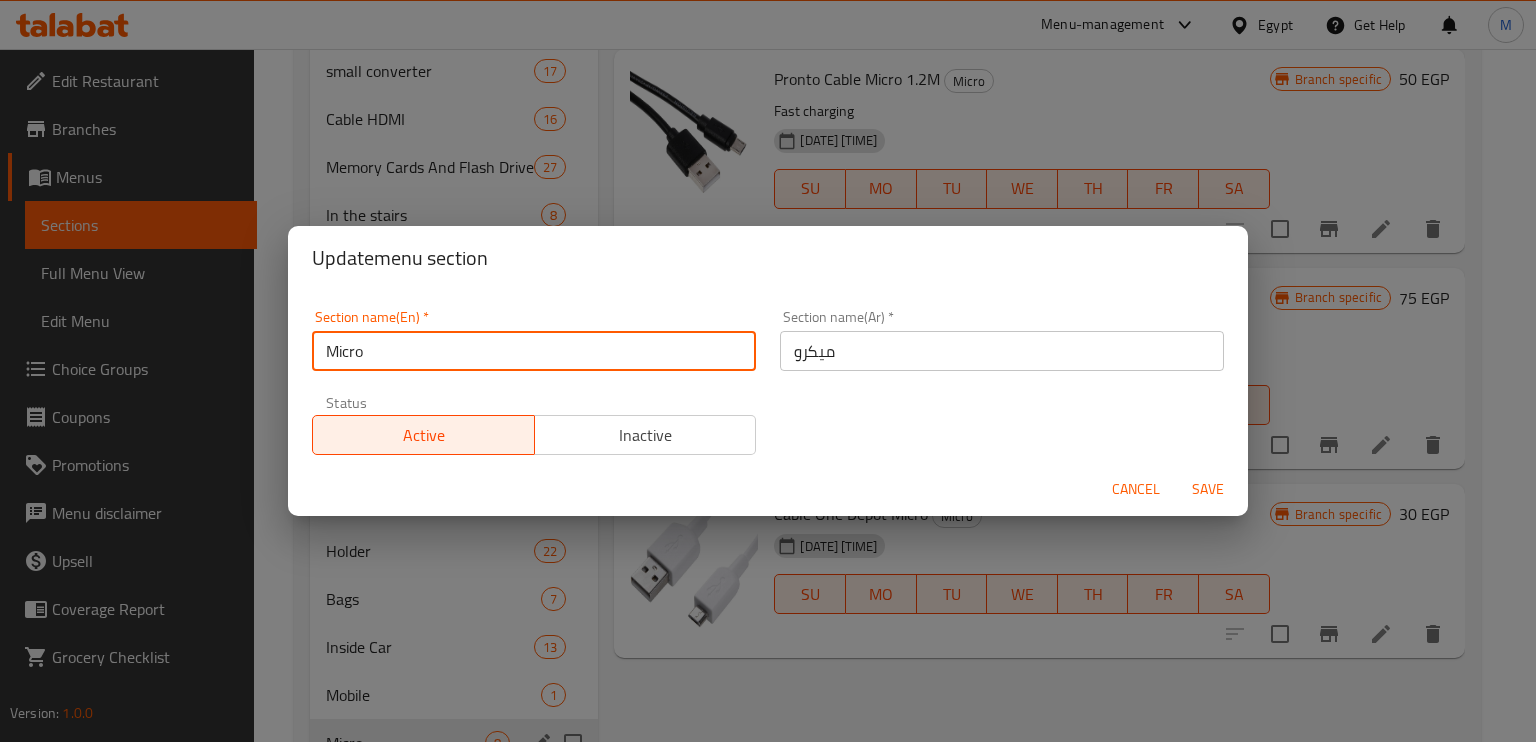 click on "Micro" at bounding box center (534, 351) 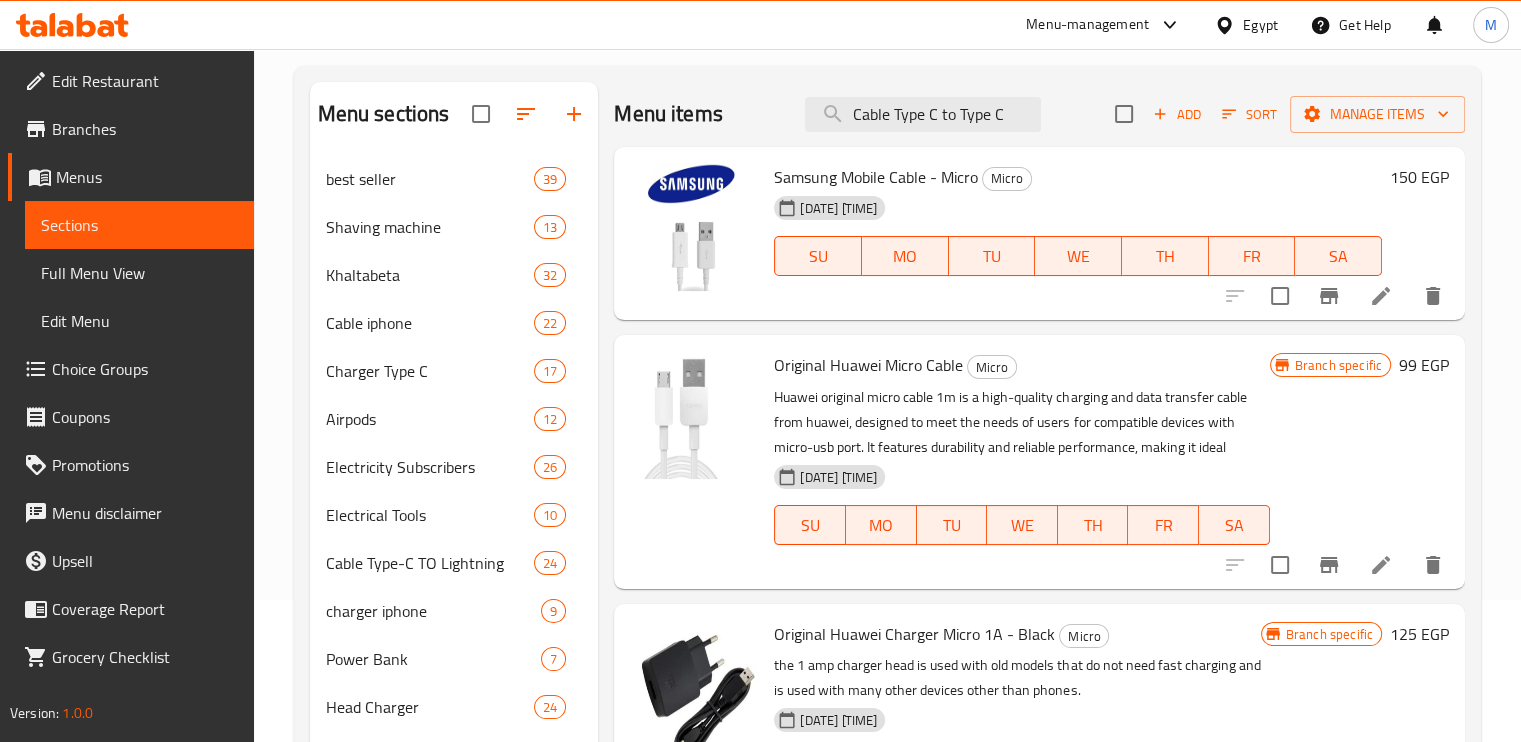scroll, scrollTop: 99, scrollLeft: 0, axis: vertical 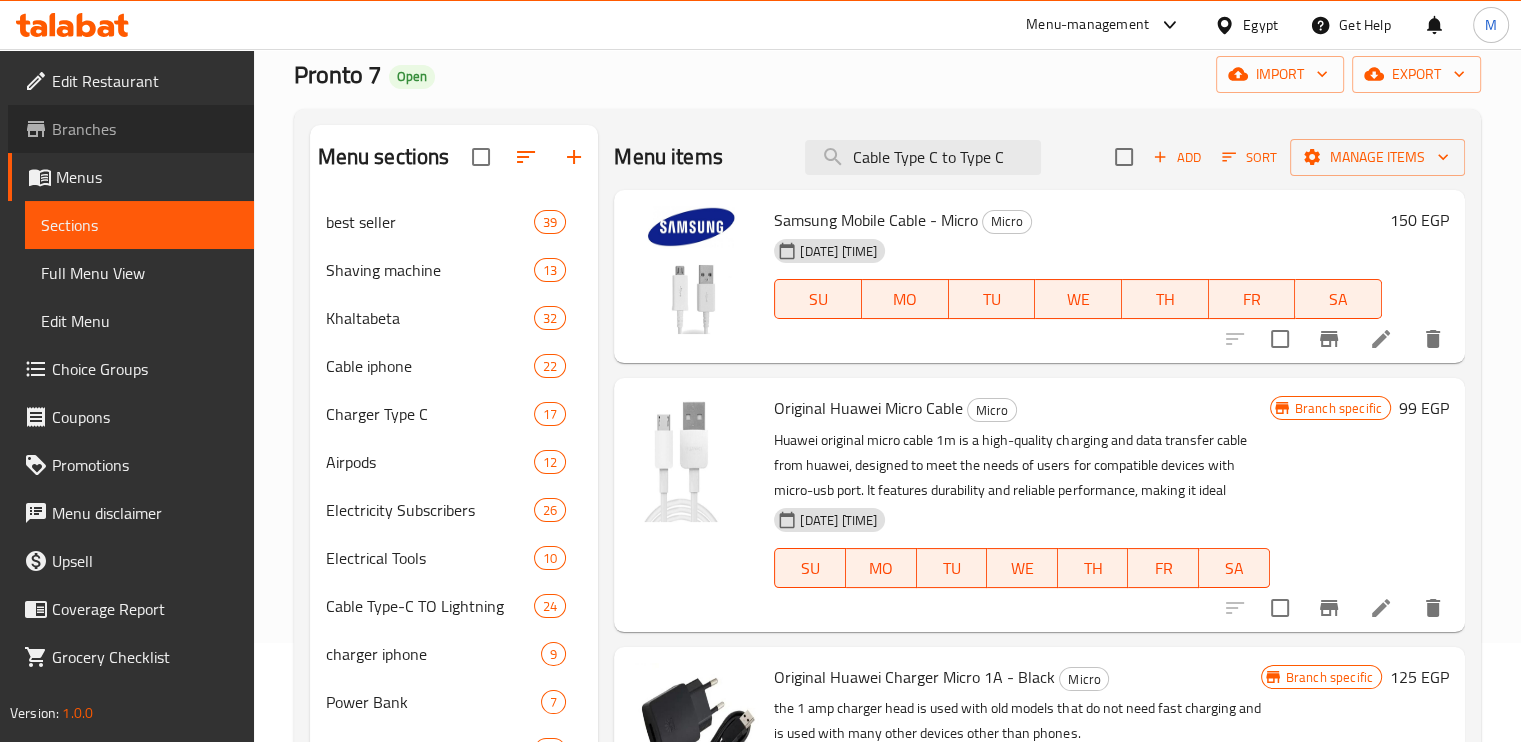 click on "Branches" at bounding box center [145, 129] 